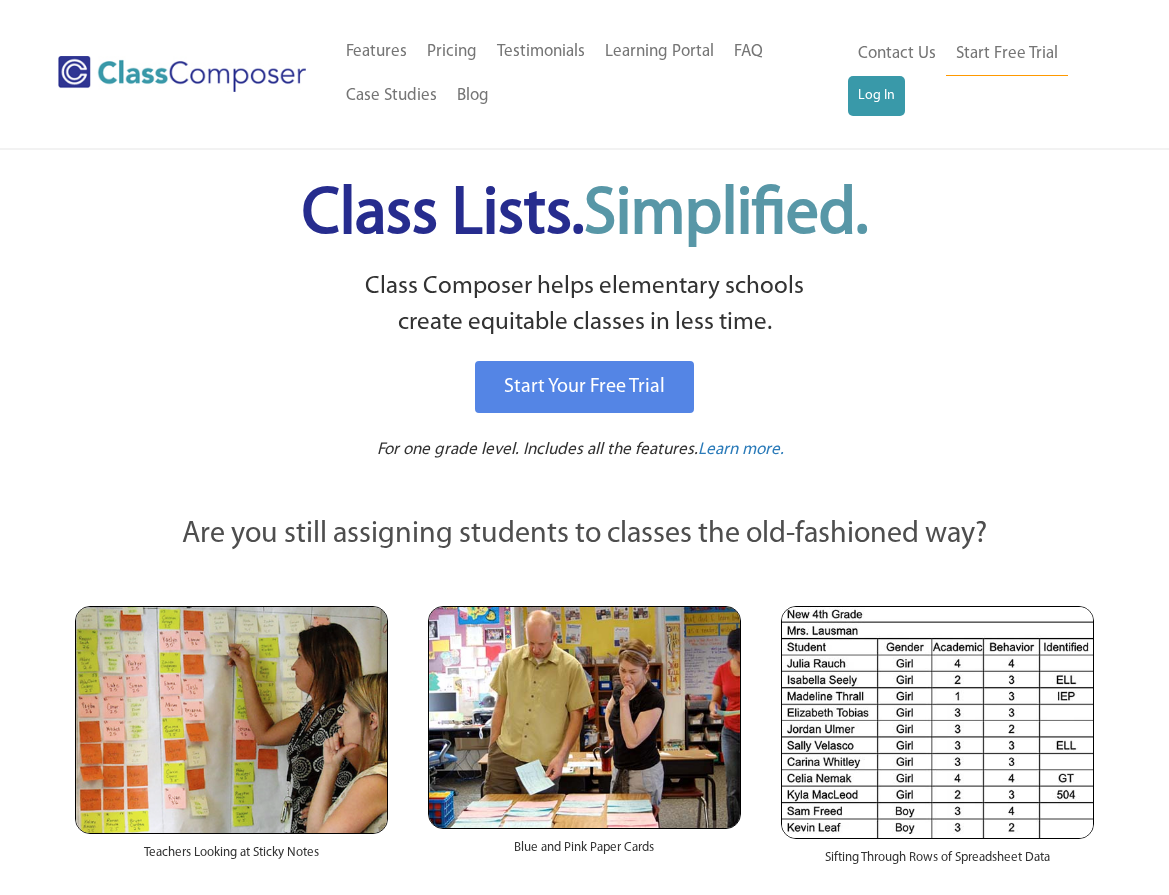 scroll, scrollTop: 0, scrollLeft: 0, axis: both 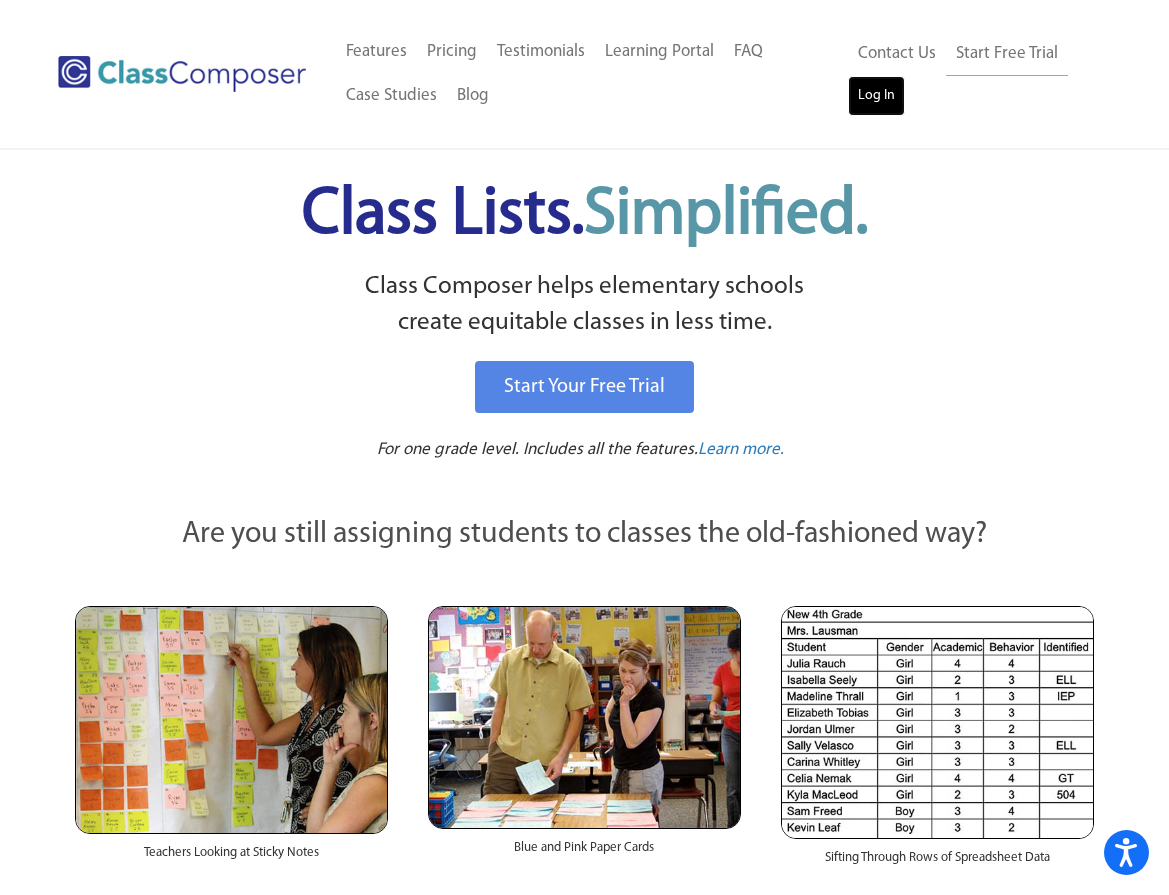 click on "Log In" at bounding box center [876, 96] 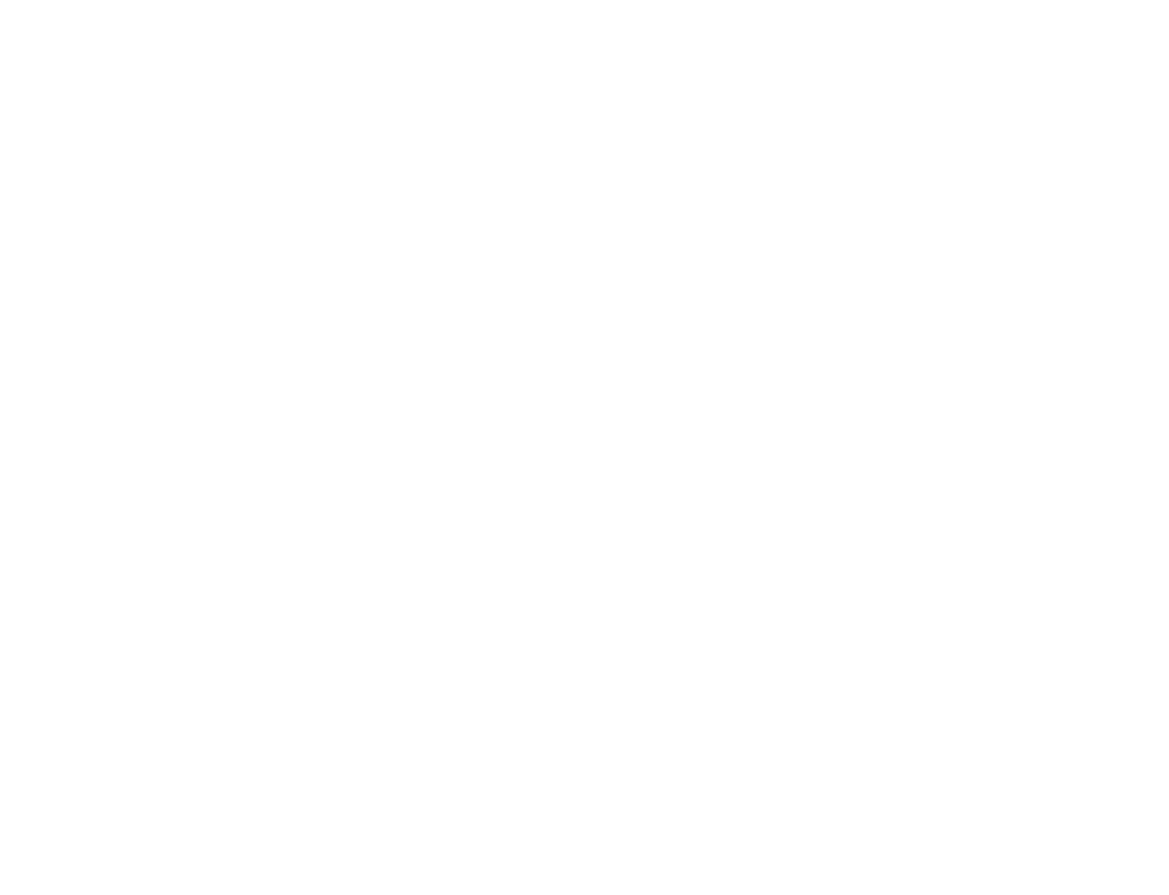 scroll, scrollTop: 0, scrollLeft: 0, axis: both 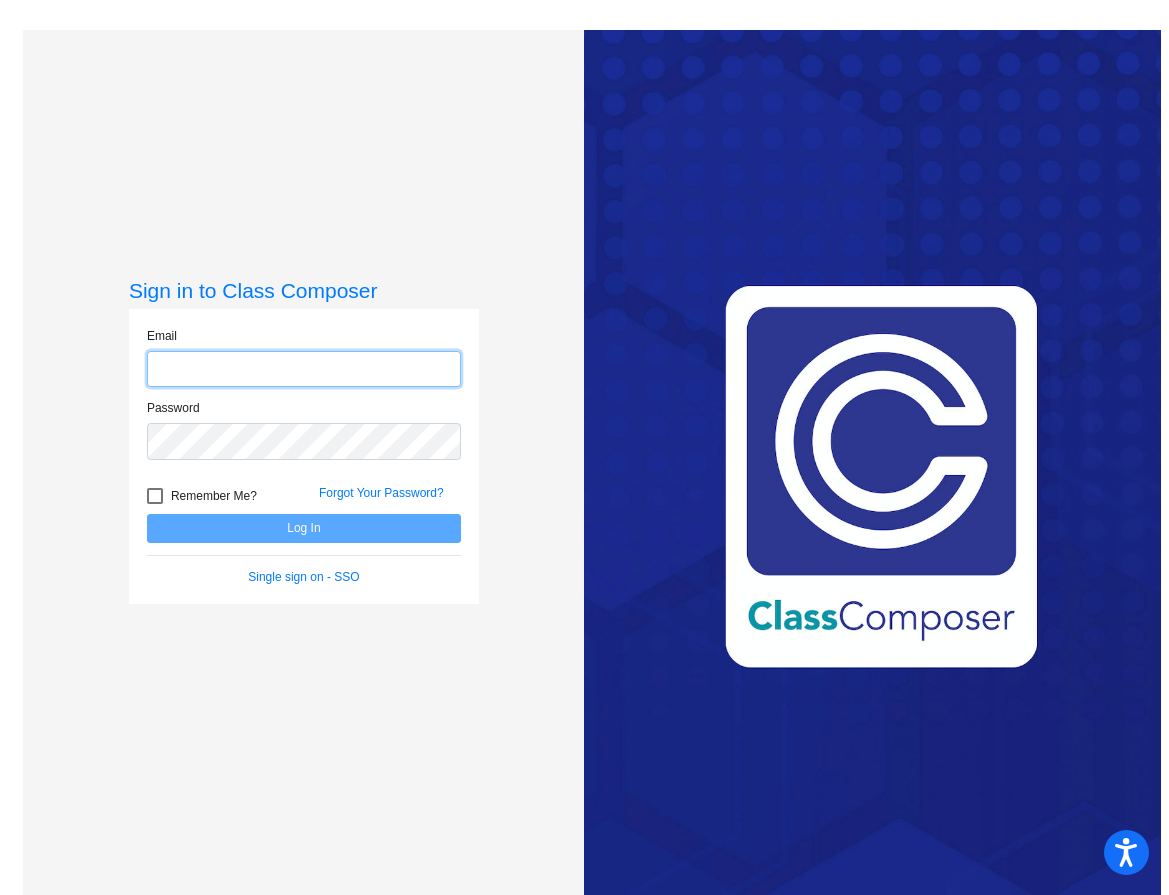 type on "[EMAIL]" 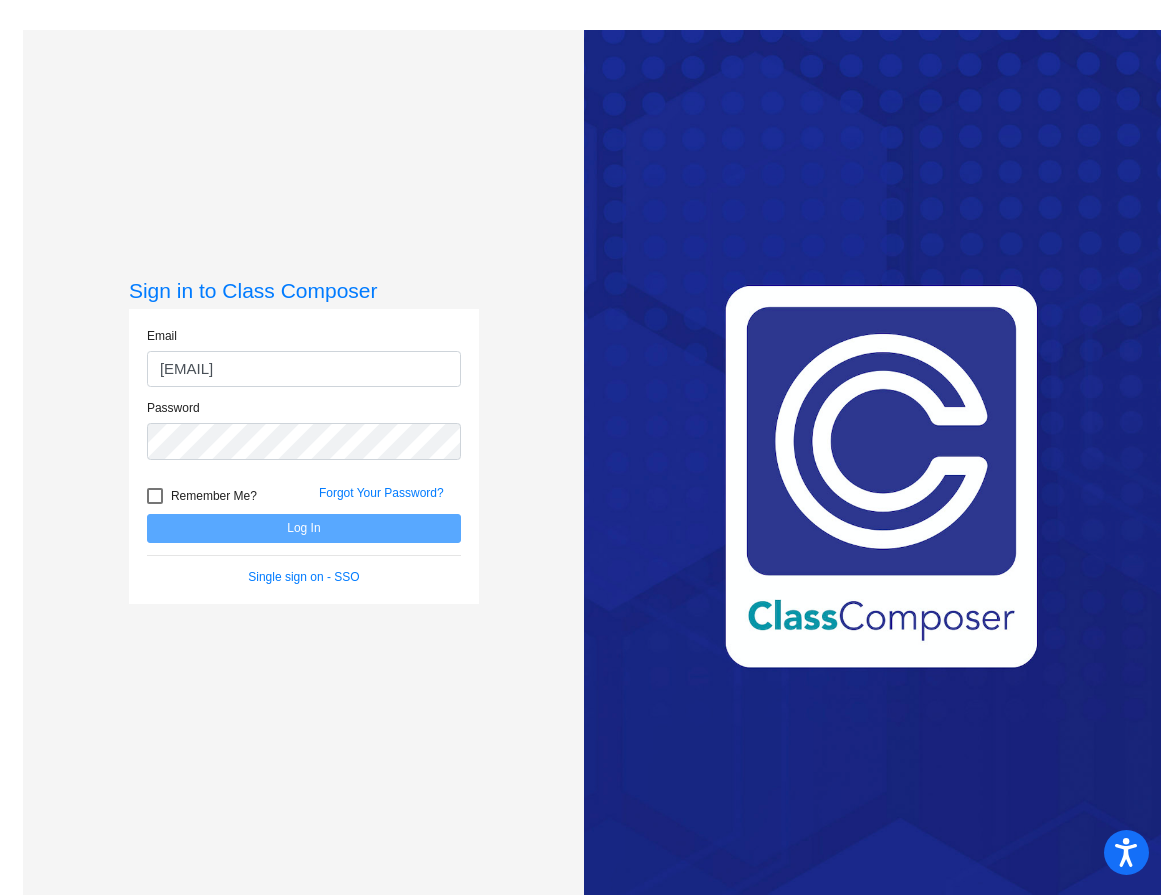 click on "Remember Me?" at bounding box center [202, 496] 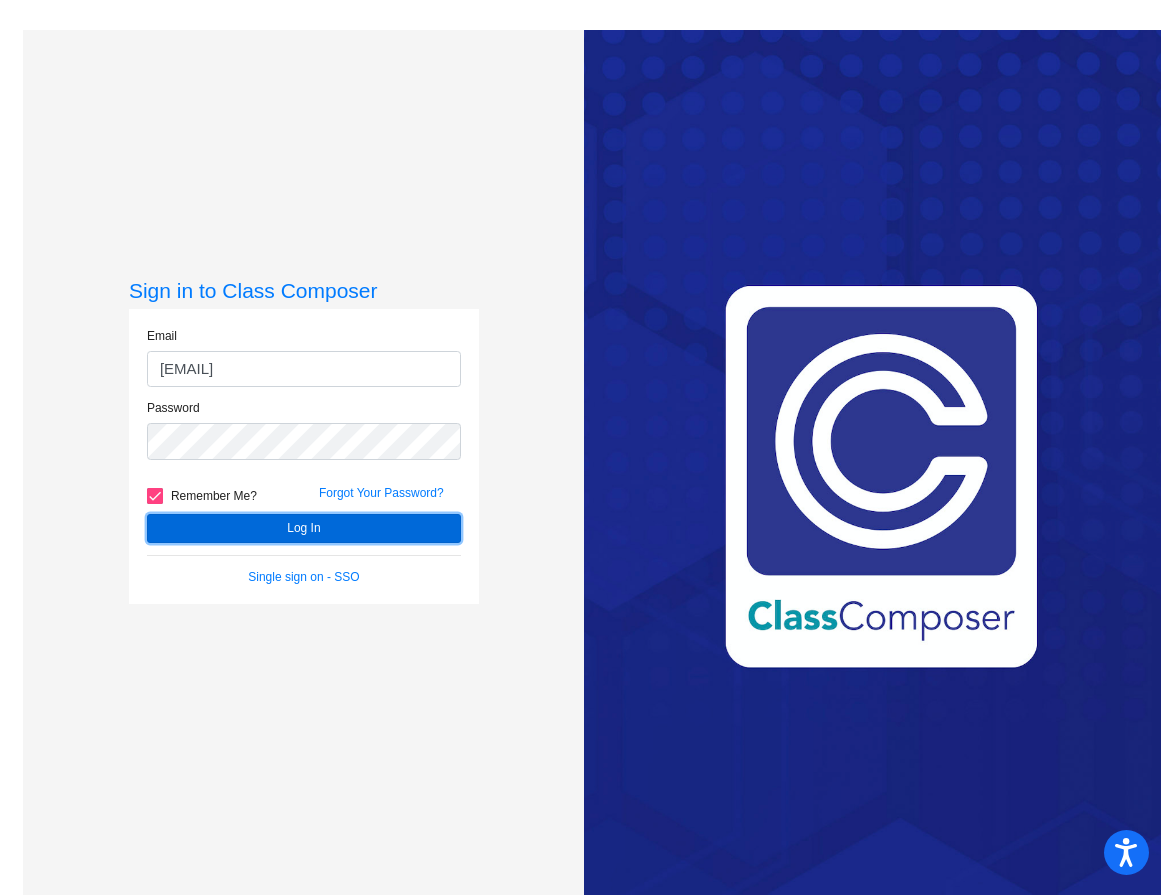 click on "Log In" 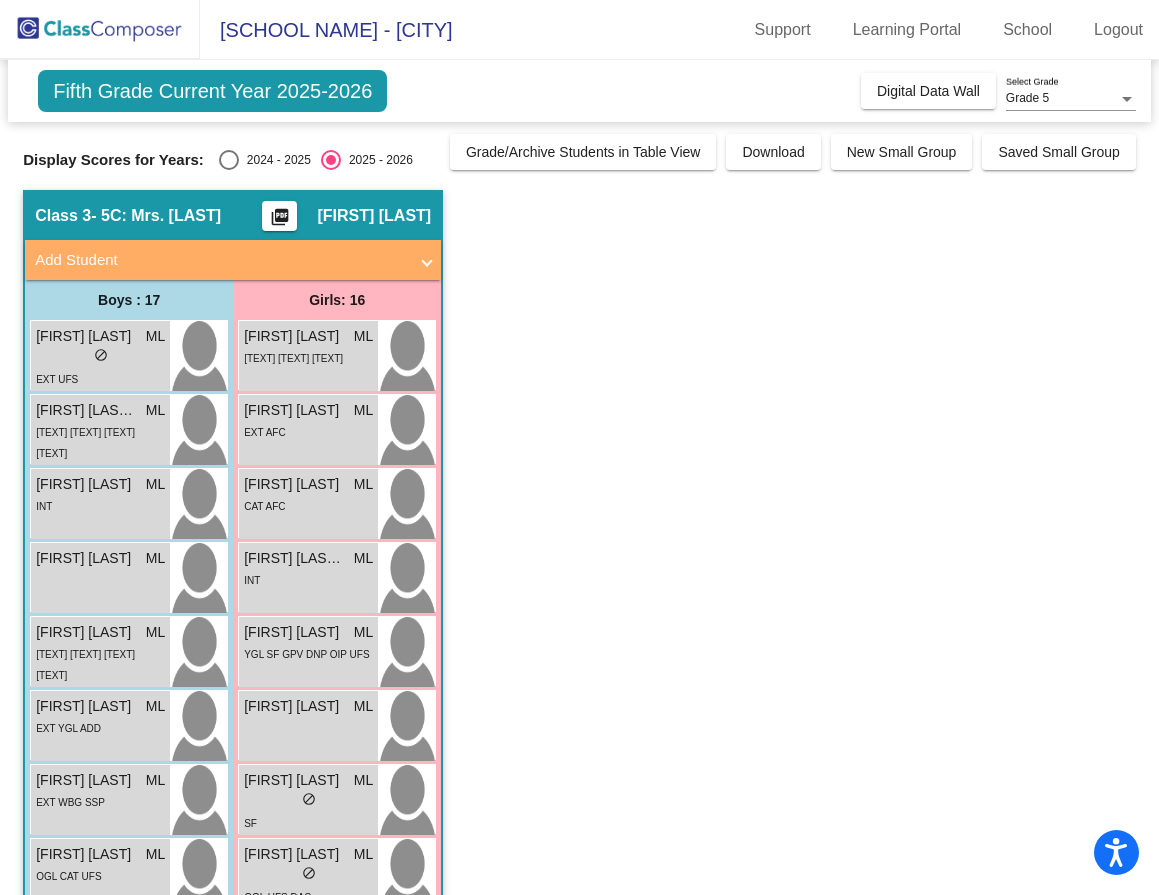 click on "picture_as_pdf" 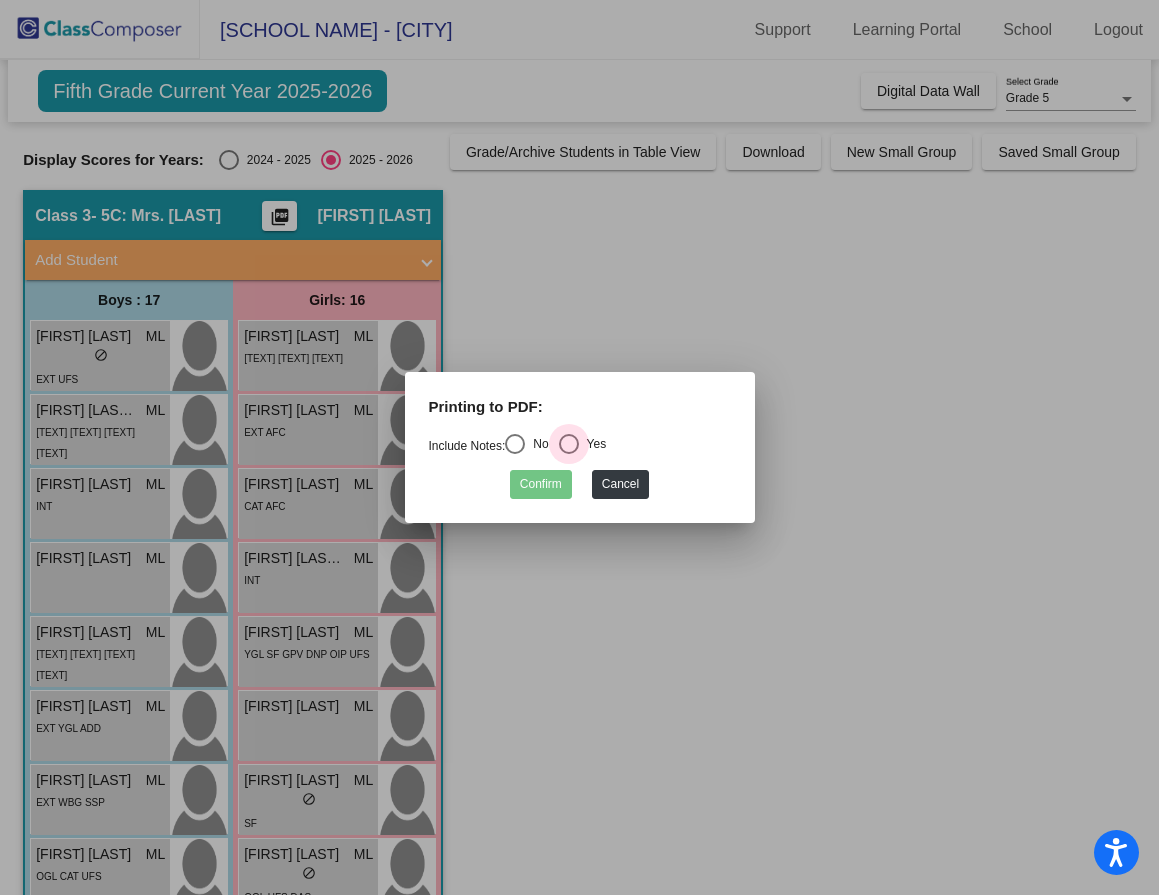 click at bounding box center [569, 444] 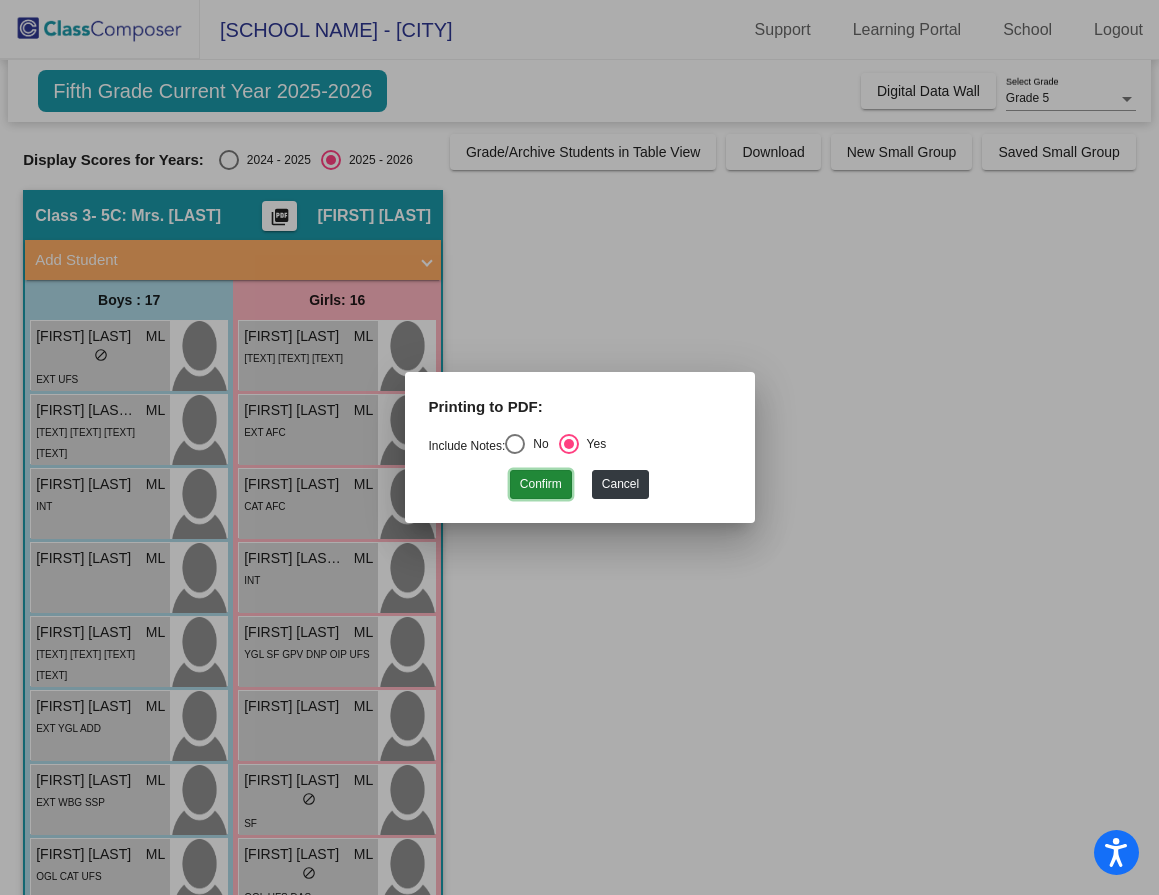 click on "Confirm" at bounding box center [541, 484] 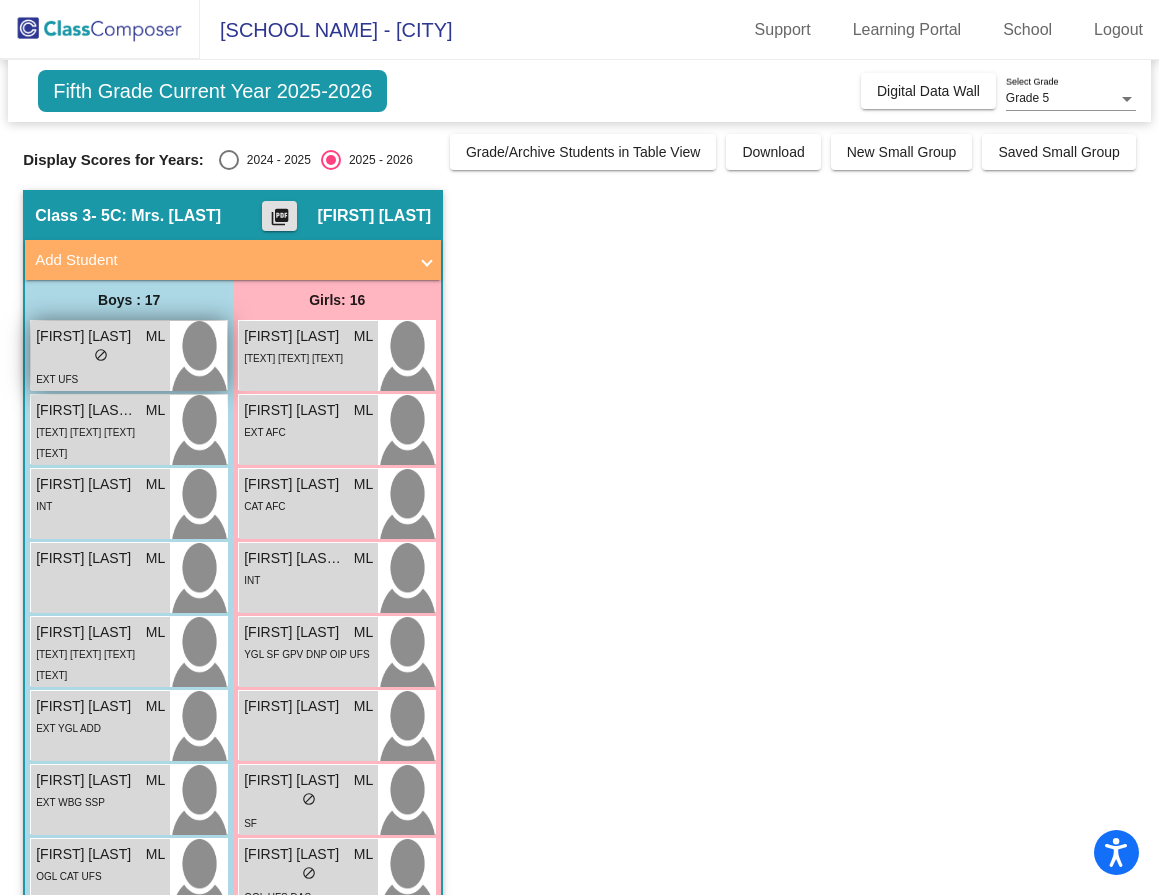click on "lock do_not_disturb_alt" at bounding box center [100, 357] 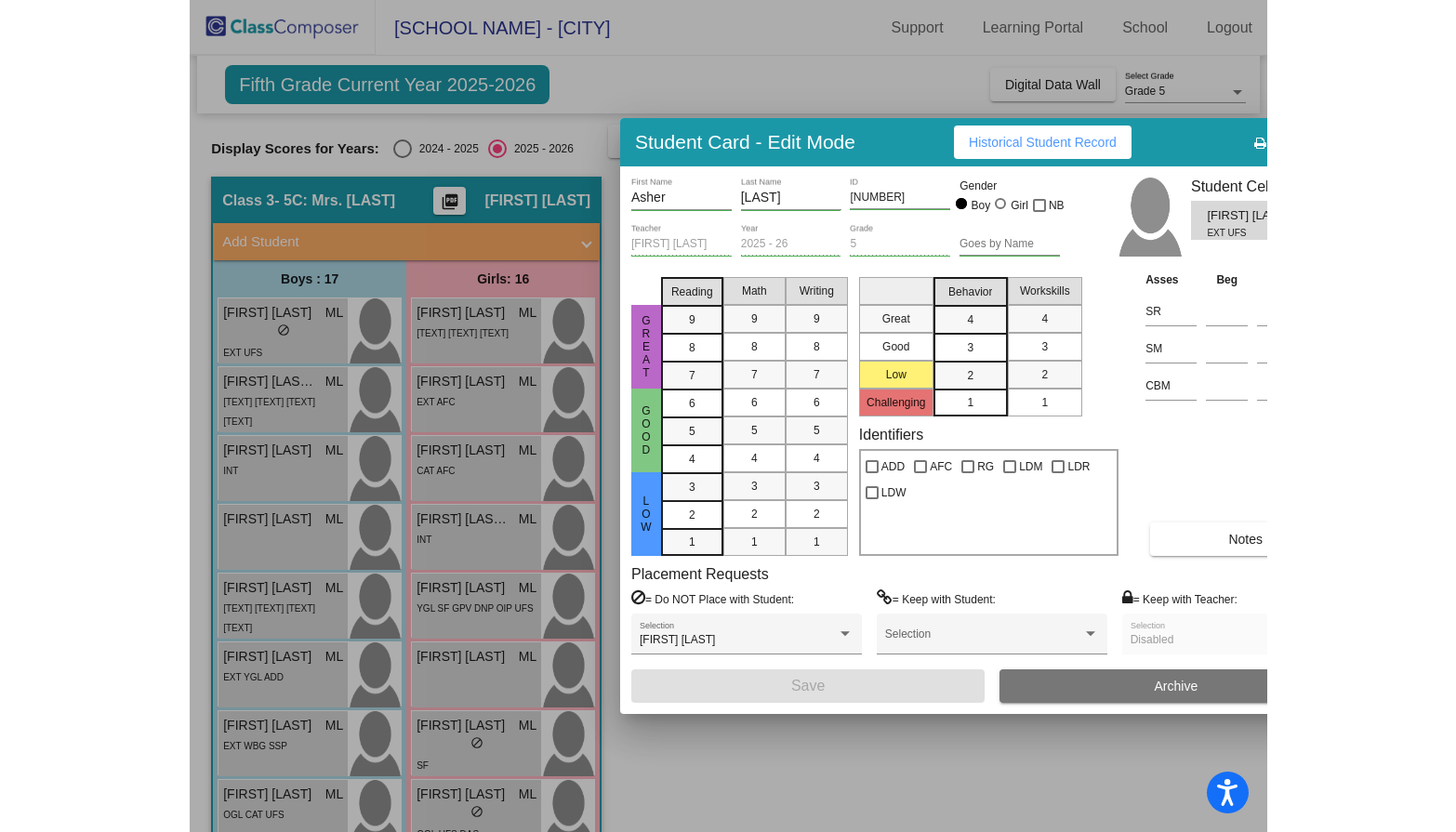scroll, scrollTop: 0, scrollLeft: 0, axis: both 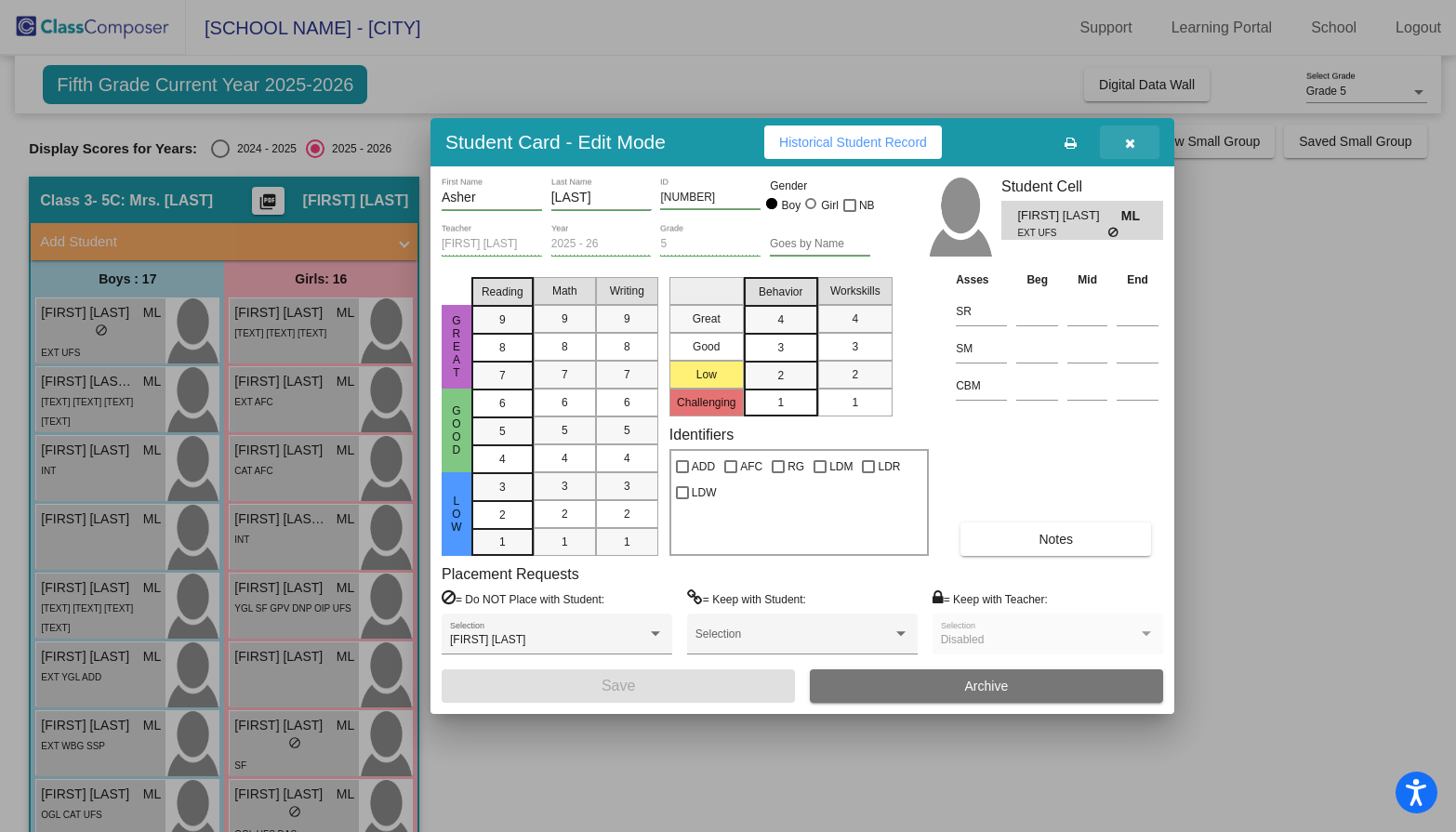 click at bounding box center (1130, 142) 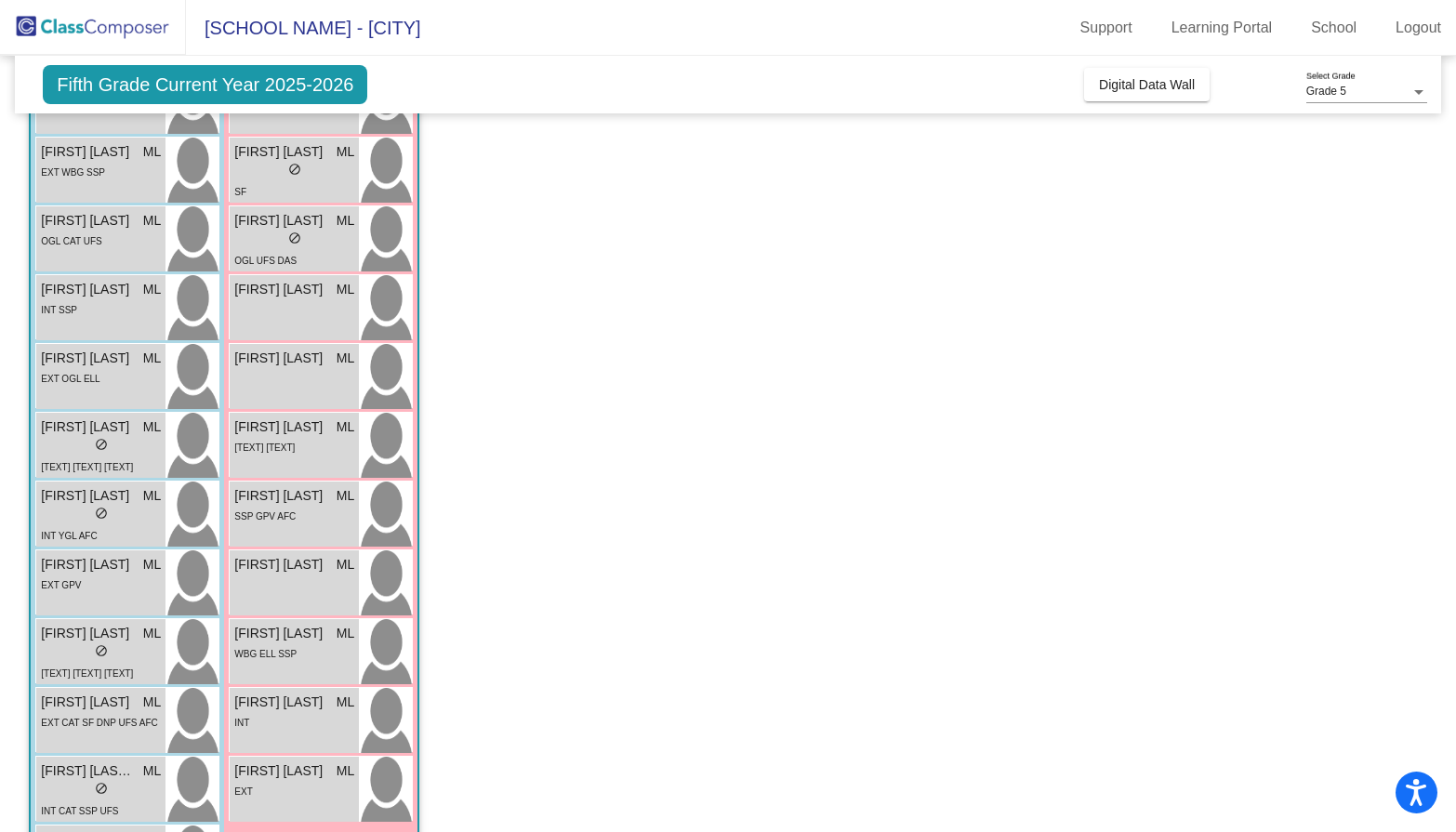 scroll, scrollTop: 0, scrollLeft: 0, axis: both 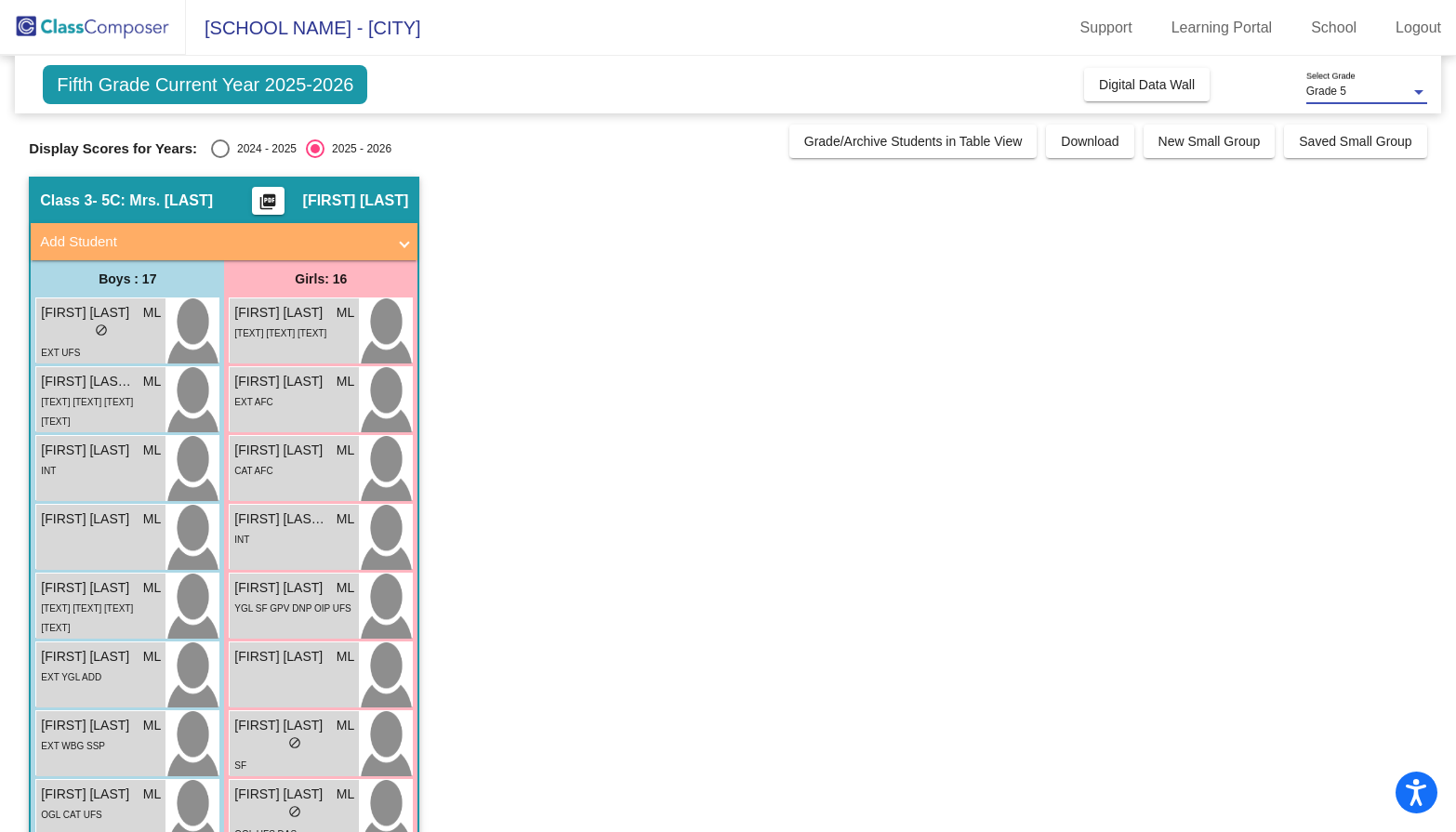 click on "Grade 5" at bounding box center [1358, 92] 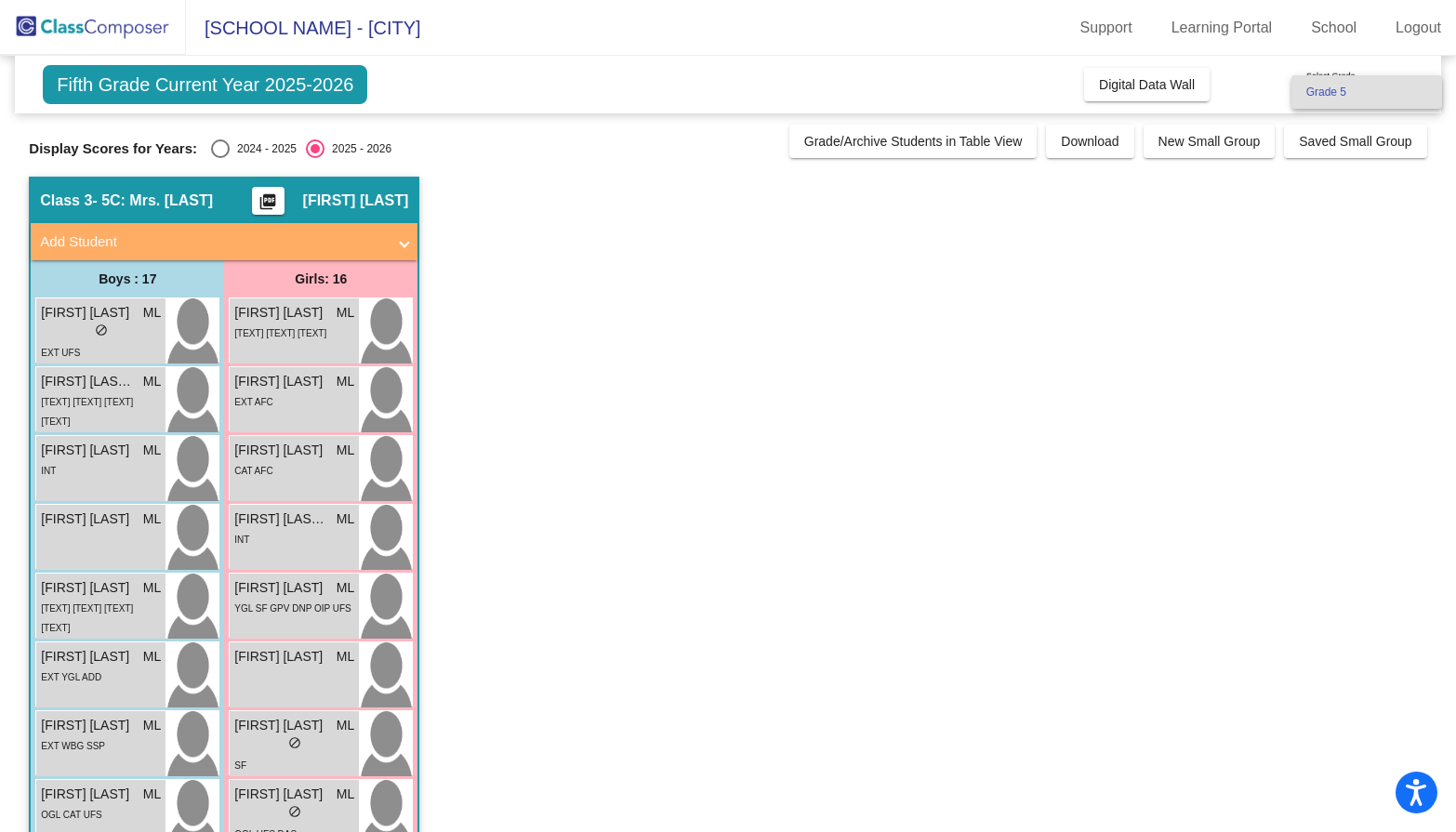 click on "Grade 5" at bounding box center [1367, 92] 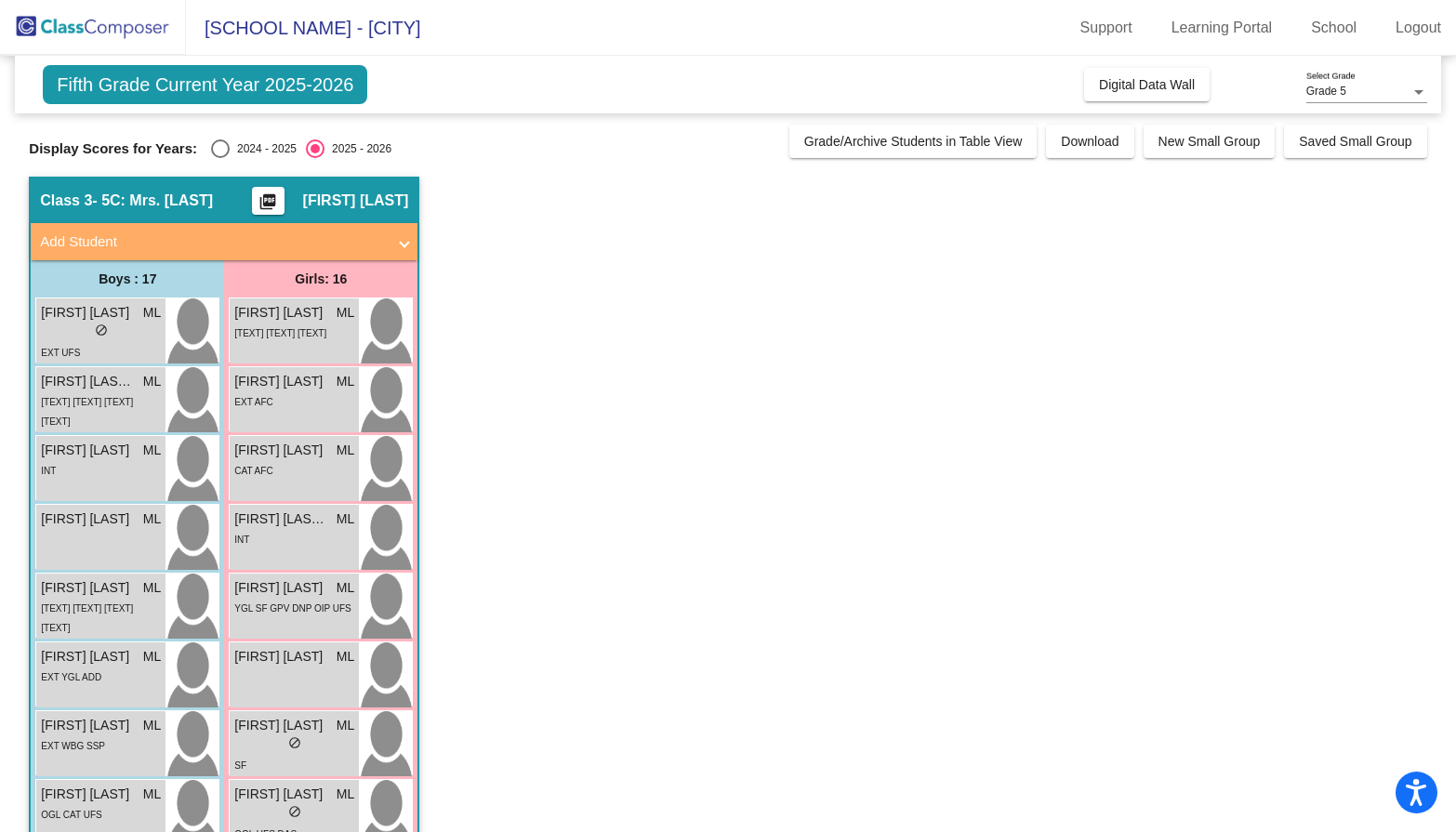 click on "Display Scores for Years:" 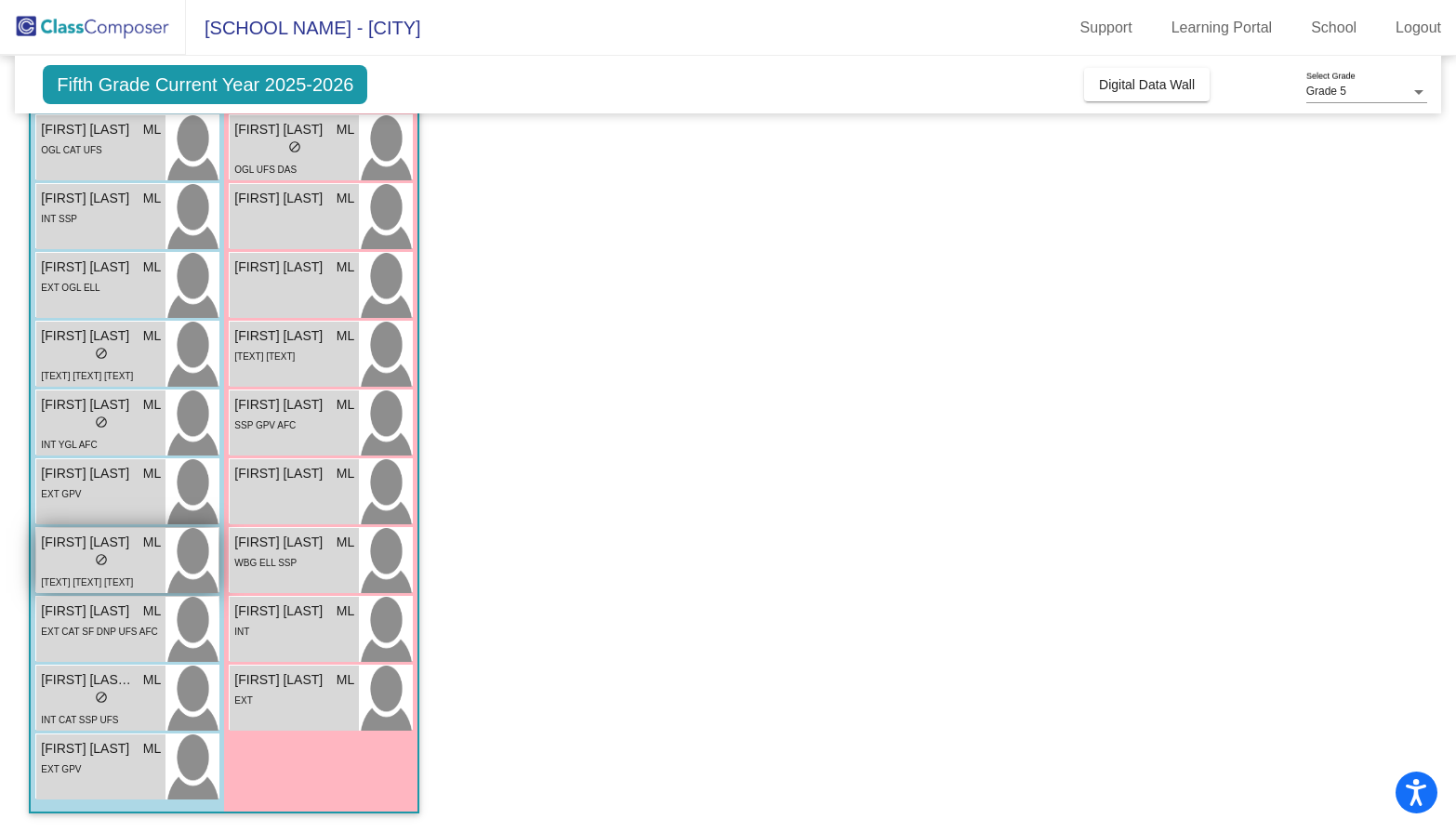 click on "lock do_not_disturb_alt" at bounding box center (100, 561) 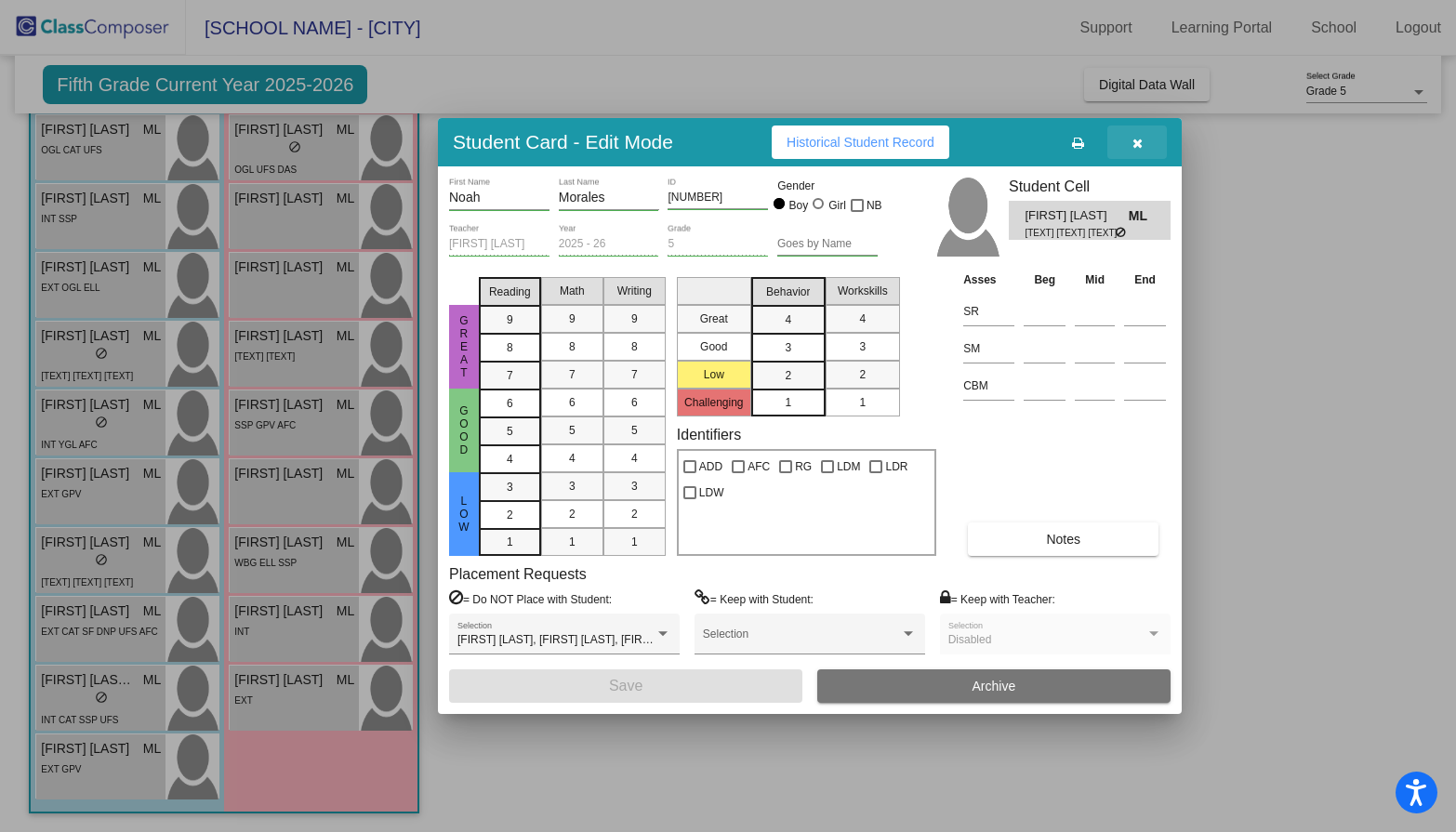 click at bounding box center [1137, 143] 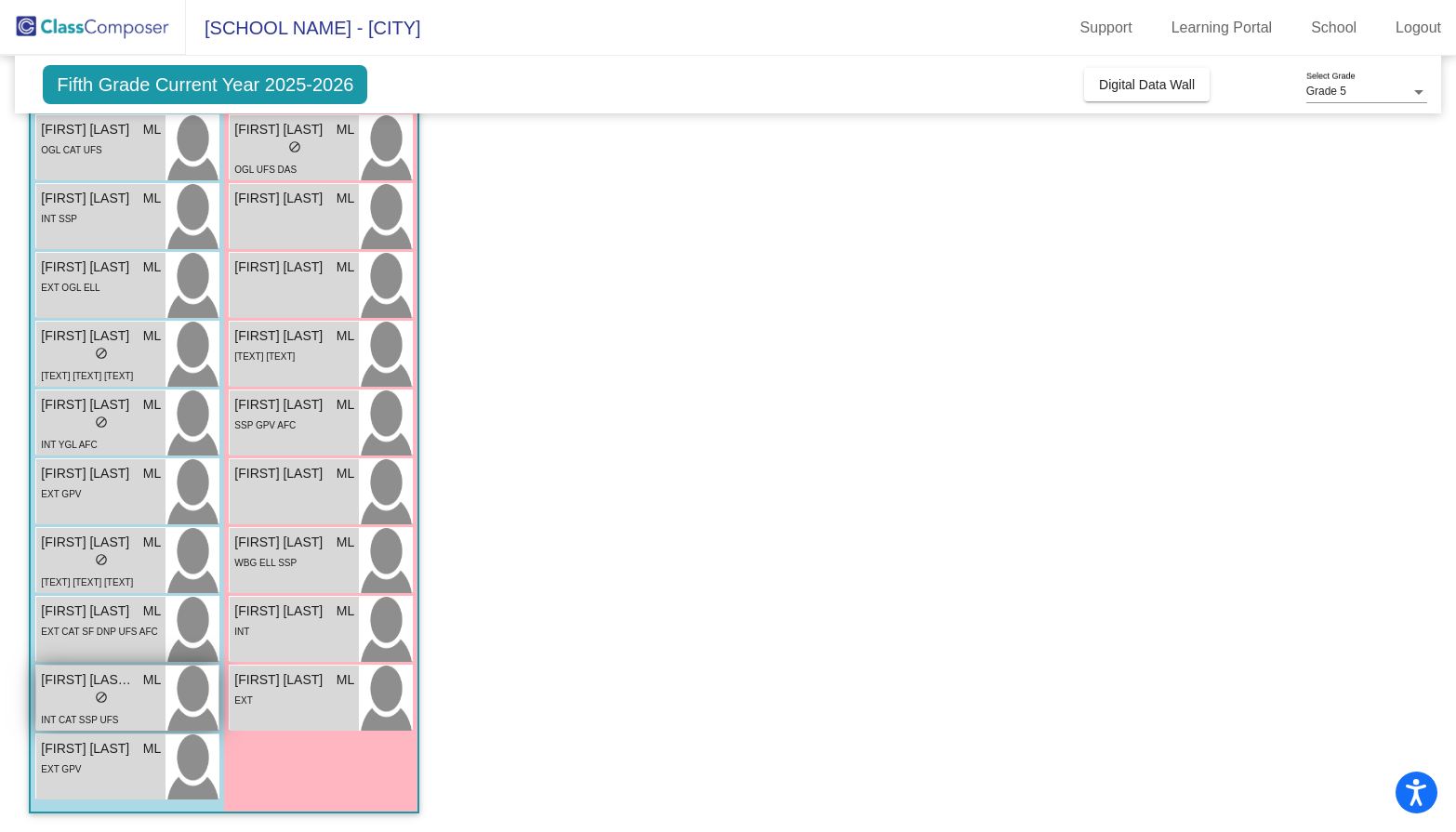 click on "lock do_not_disturb_alt" at bounding box center [100, 699] 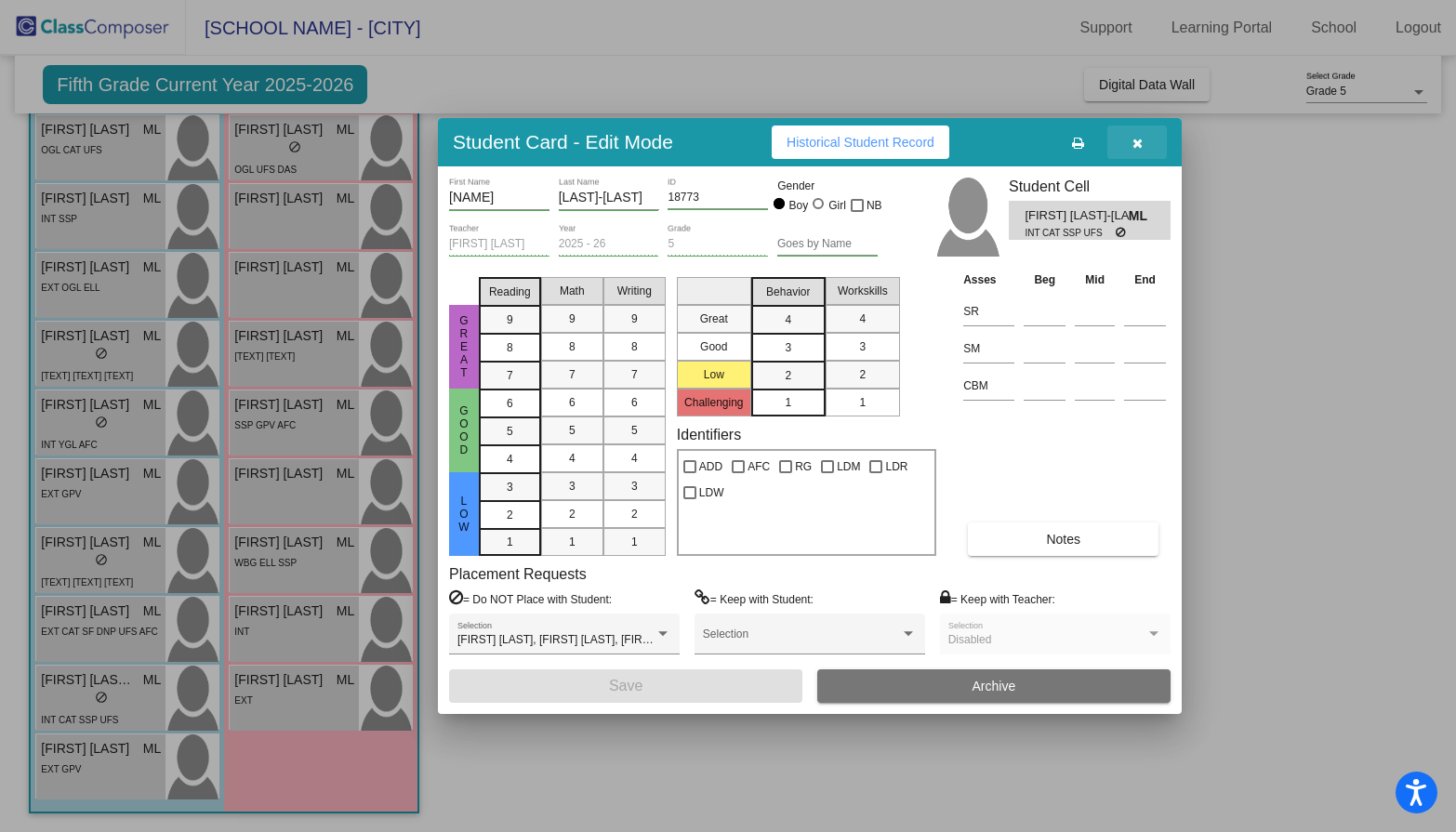 click at bounding box center (1137, 143) 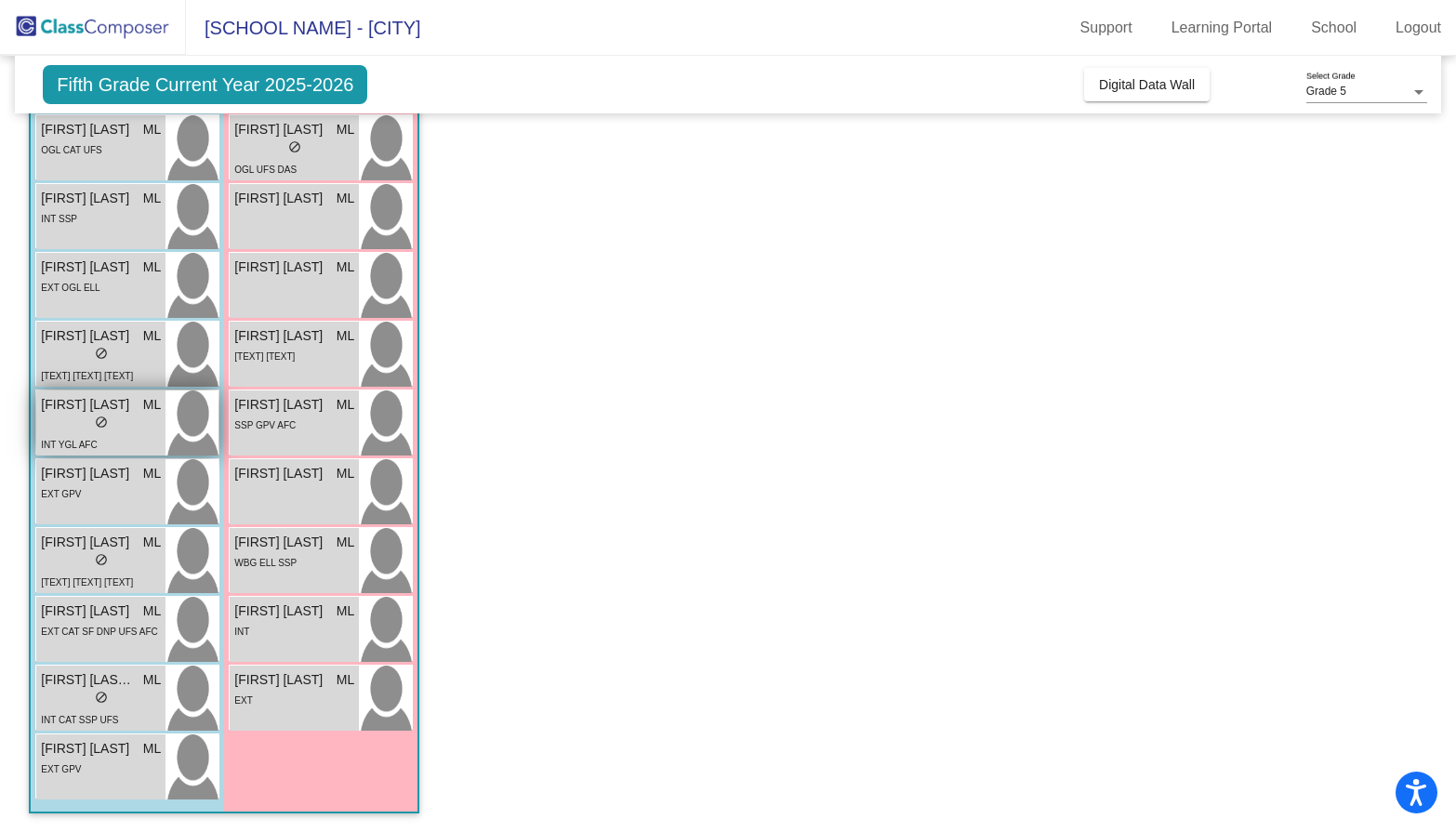 click on "INT YGL AFC" at bounding box center (69, 444) 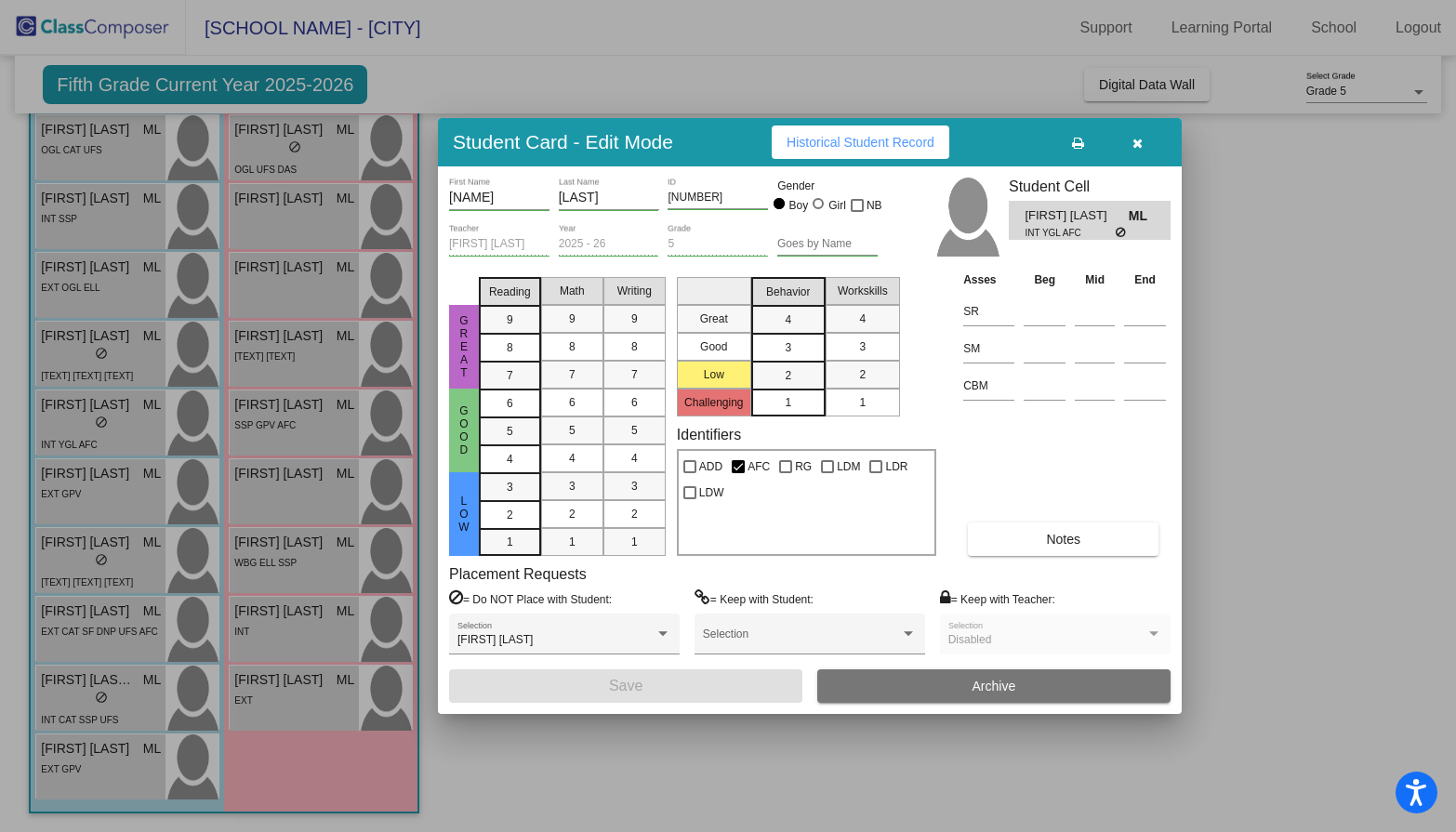 click at bounding box center (1137, 142) 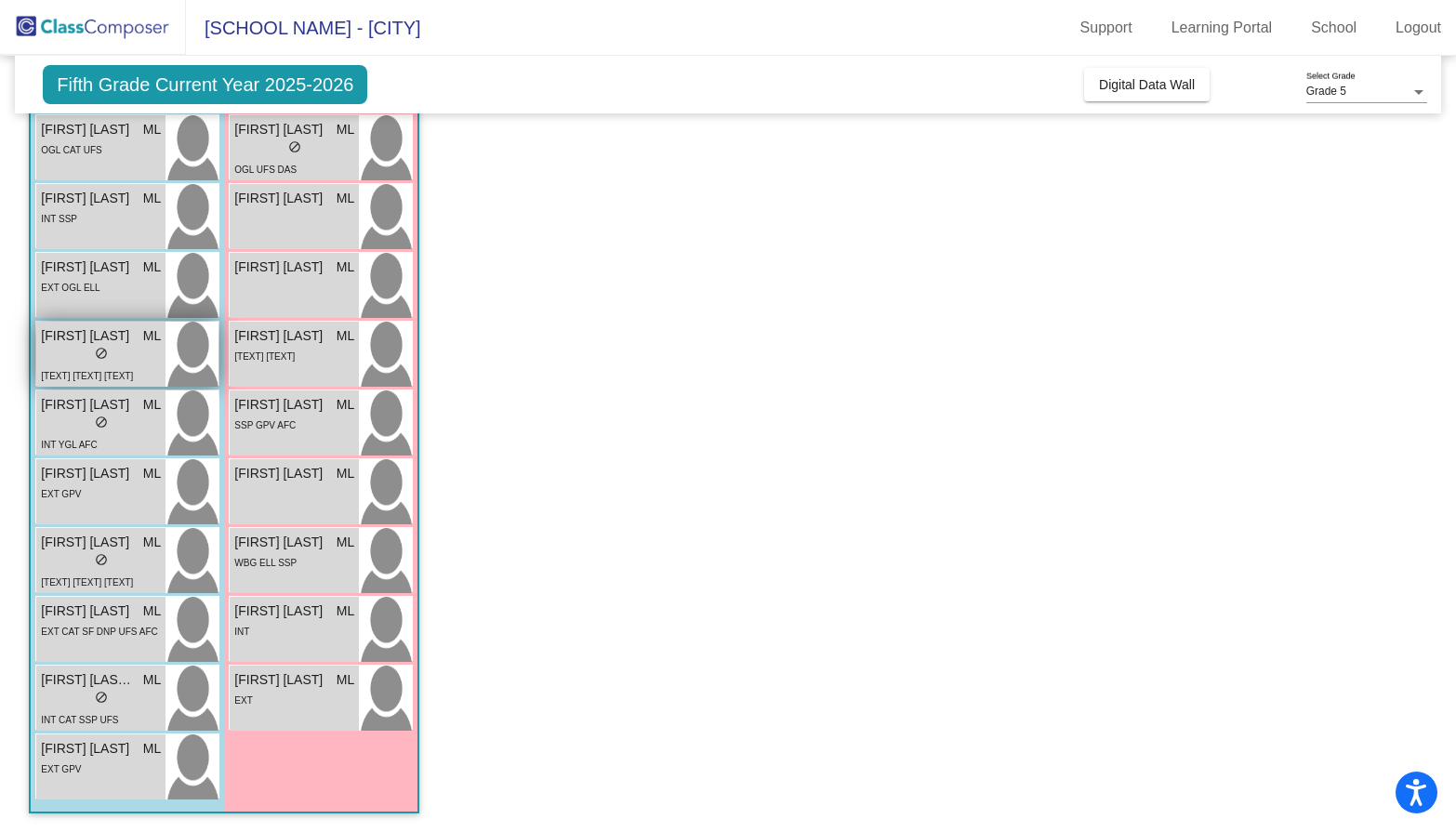 click on "lock do_not_disturb_alt" at bounding box center [100, 355] 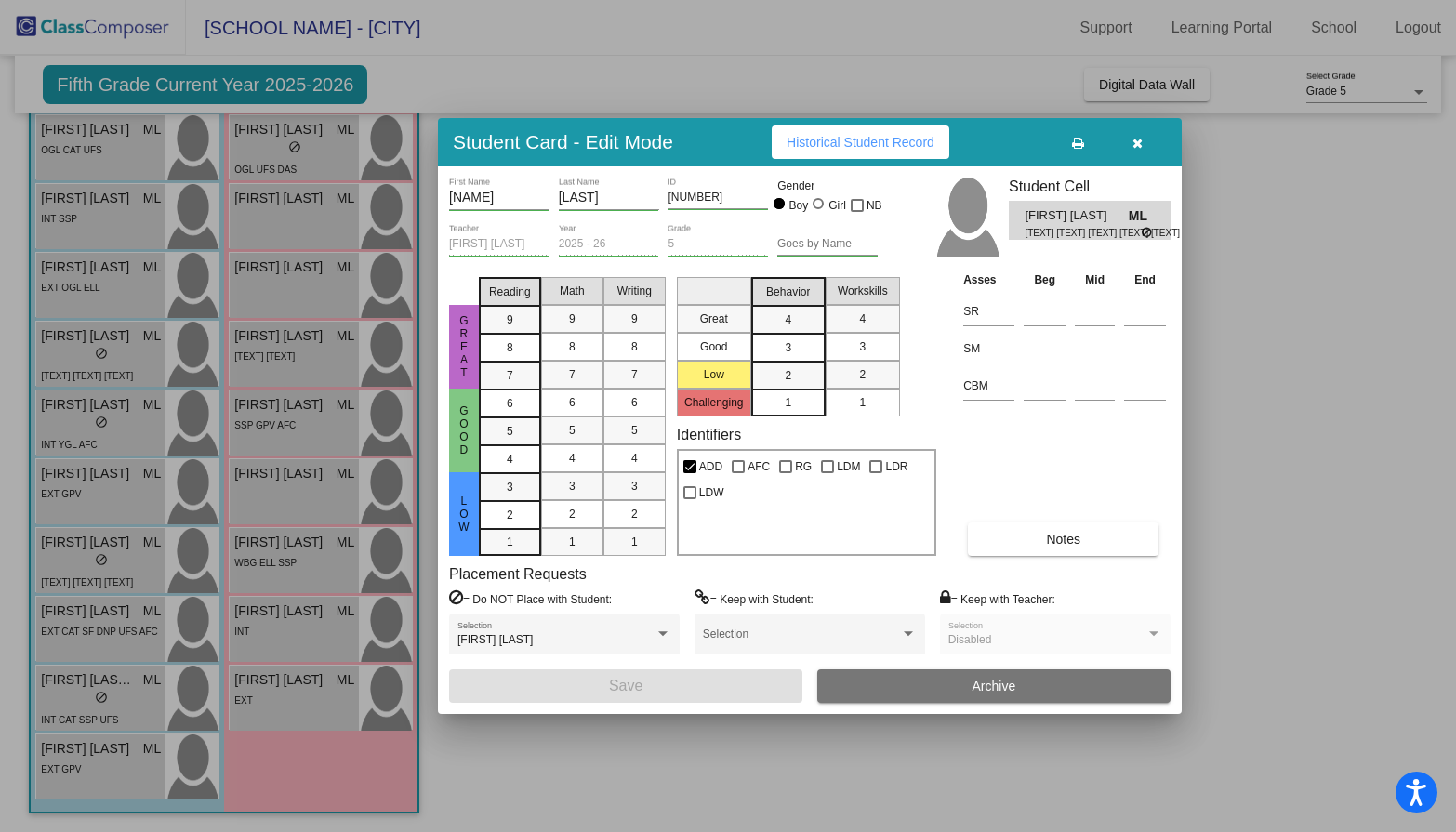 click at bounding box center [1137, 143] 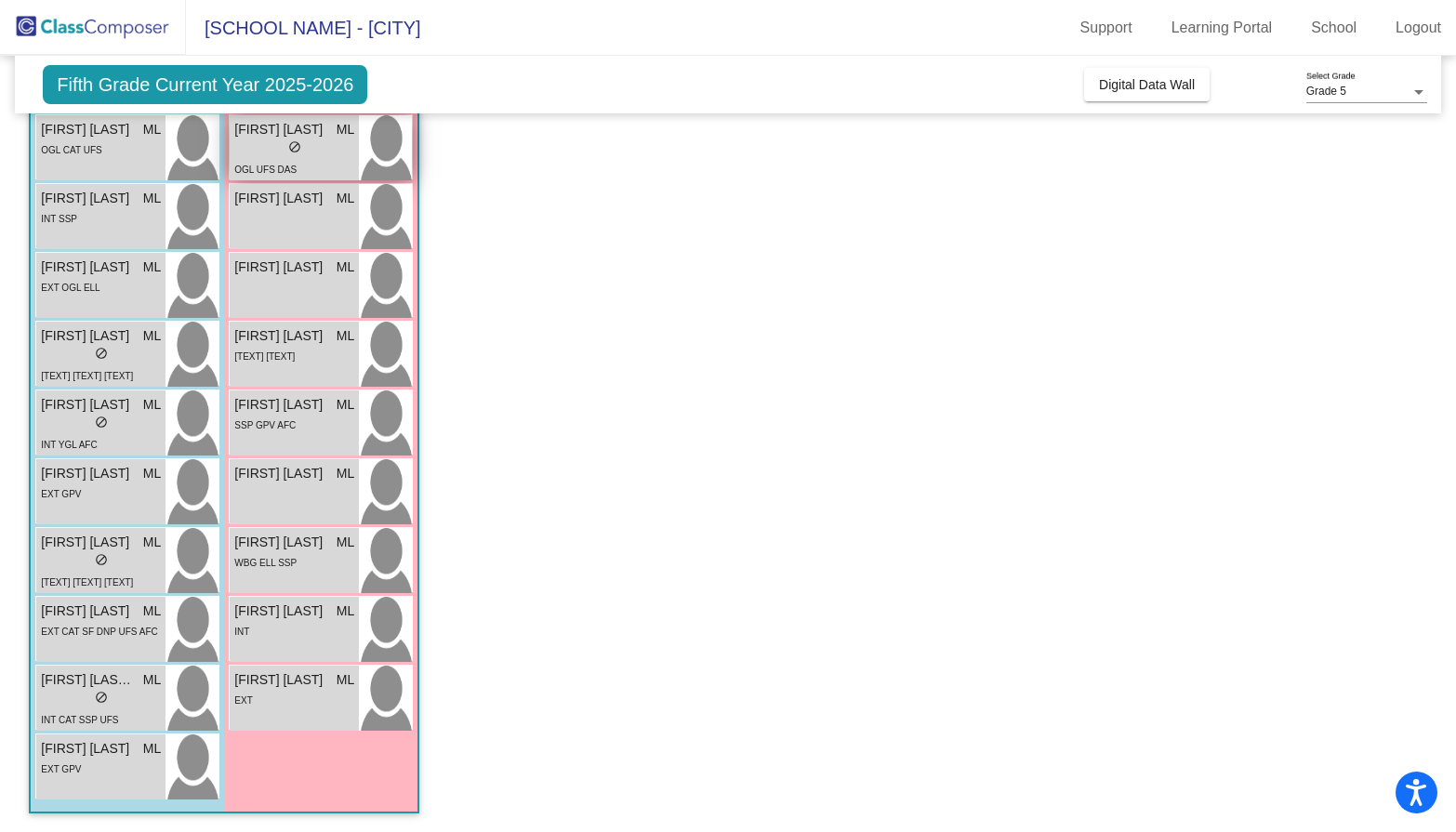 click on "lock do_not_disturb_alt" at bounding box center [294, 149] 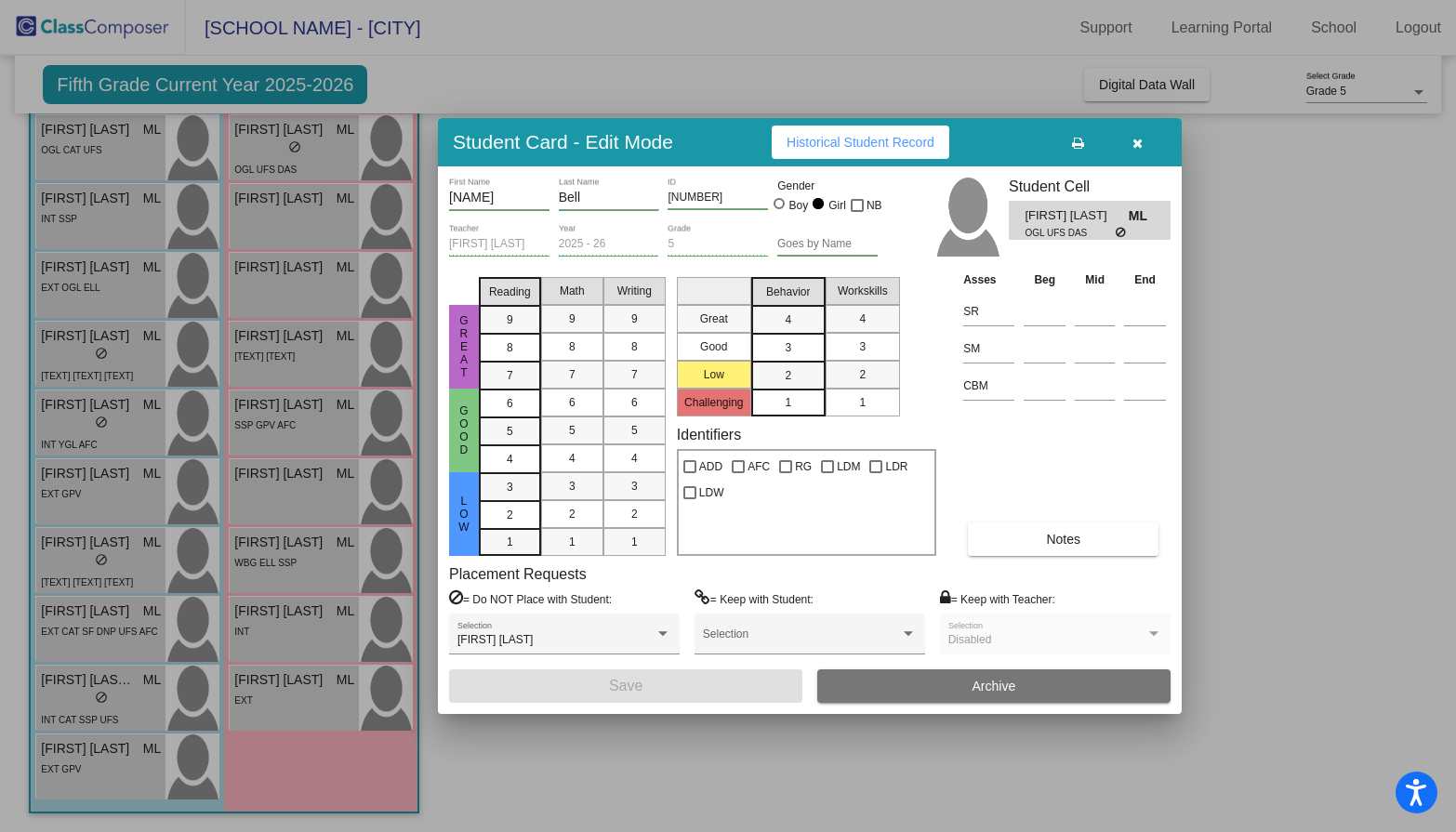 click at bounding box center (1137, 143) 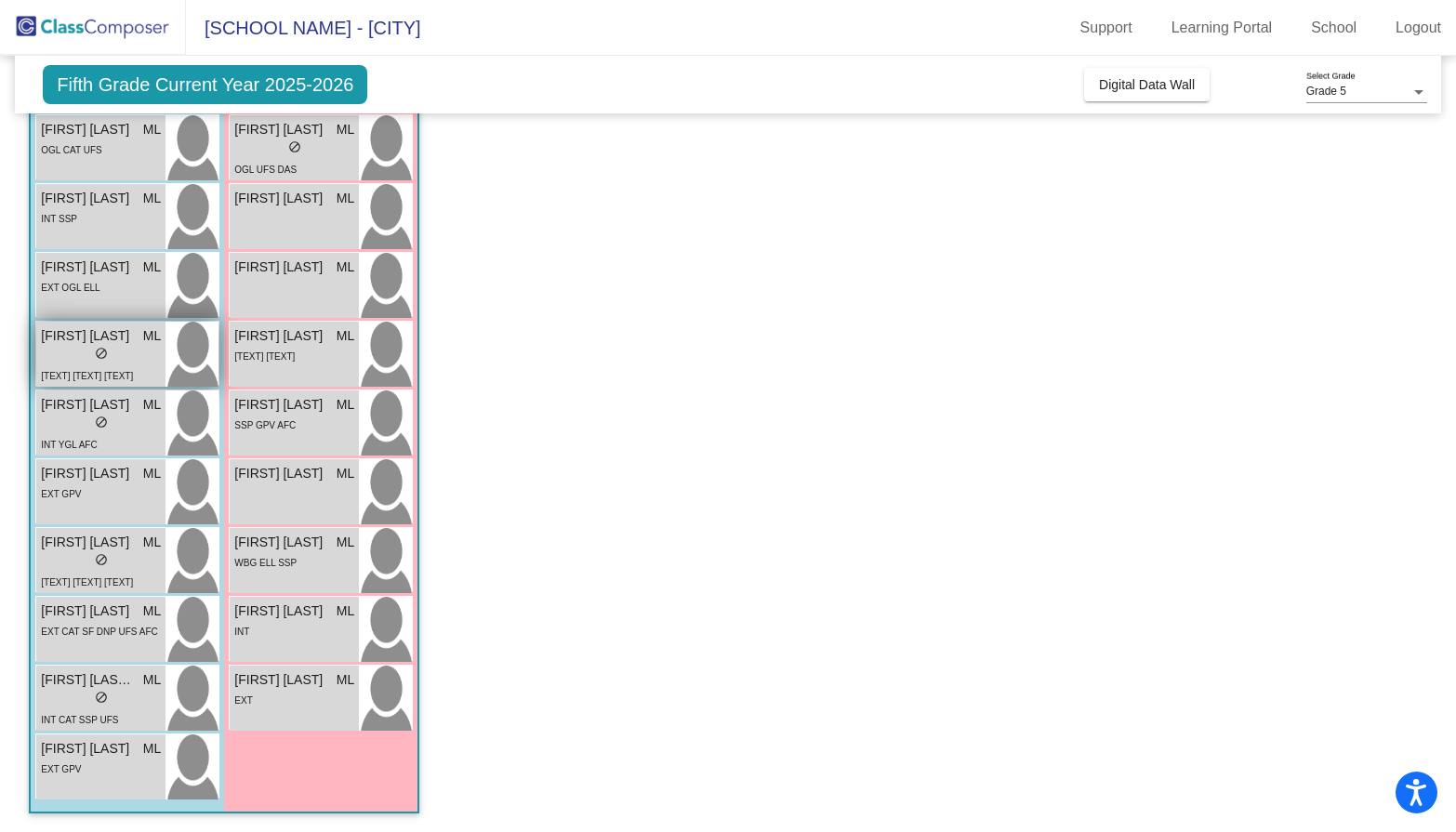click on "Memphis Borg" at bounding box center (87, 336) 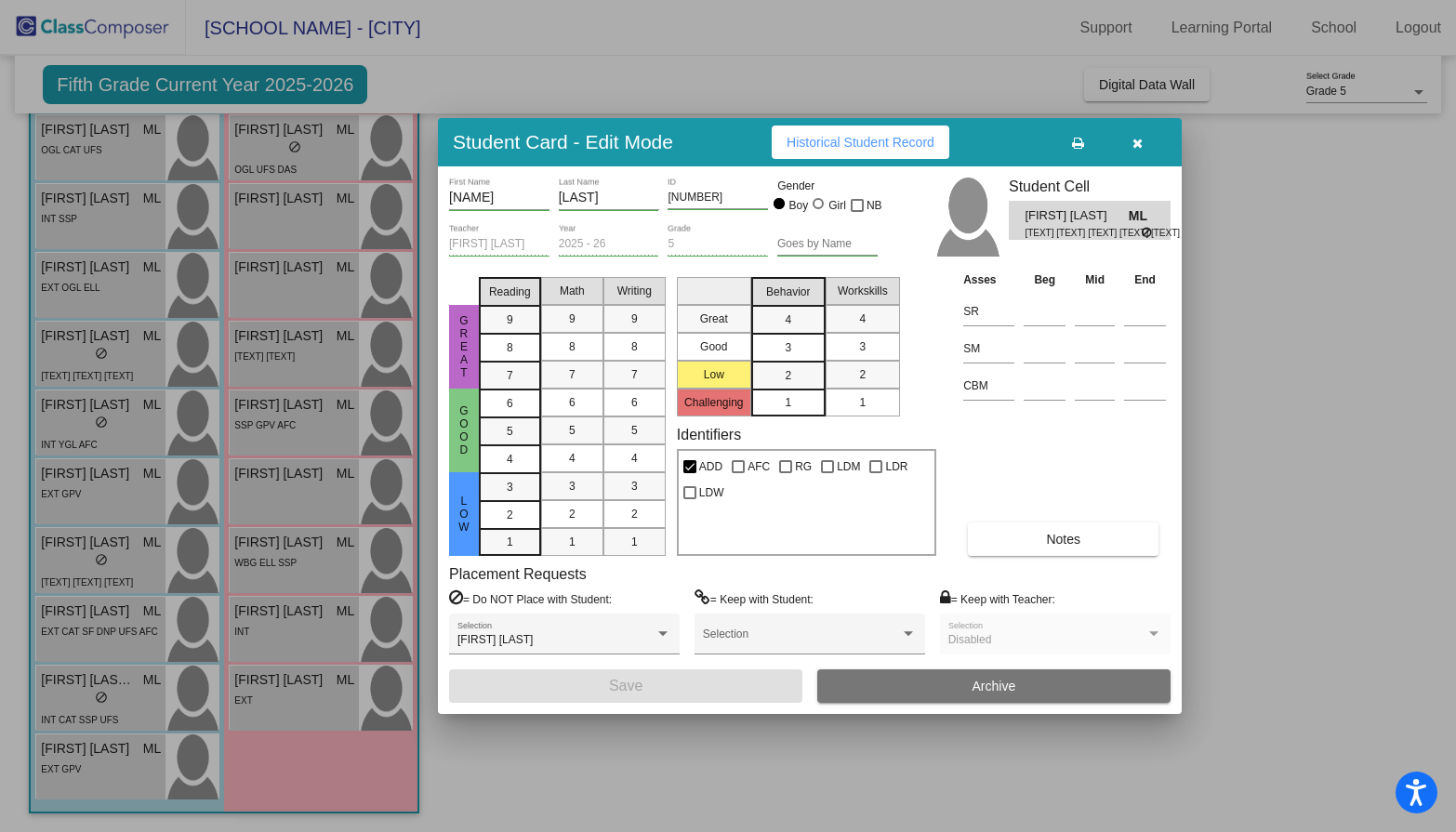 click at bounding box center [1137, 142] 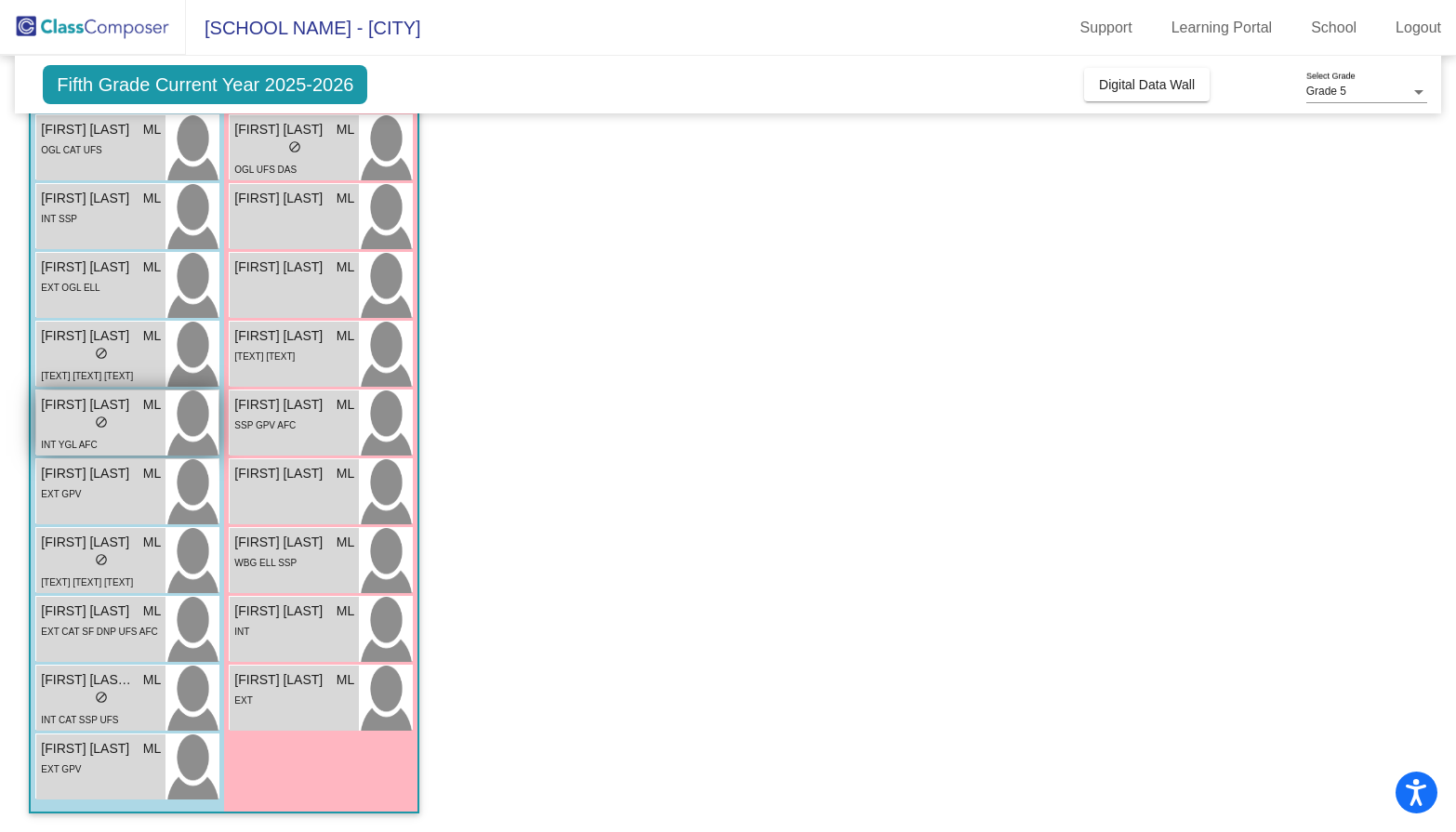 click on "lock do_not_disturb_alt" at bounding box center [100, 424] 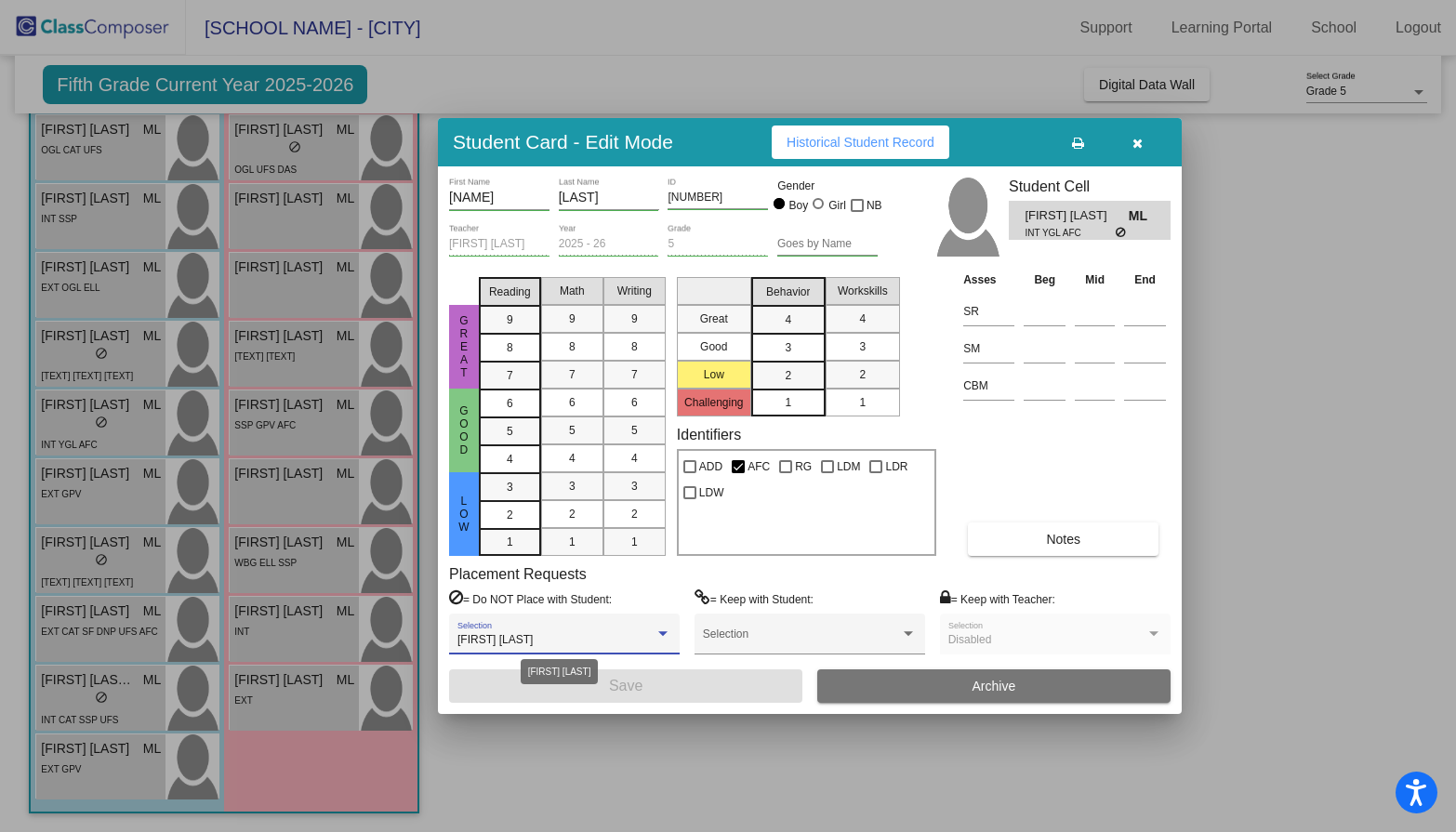 click on "Jagger Rodriguez" at bounding box center (495, 640) 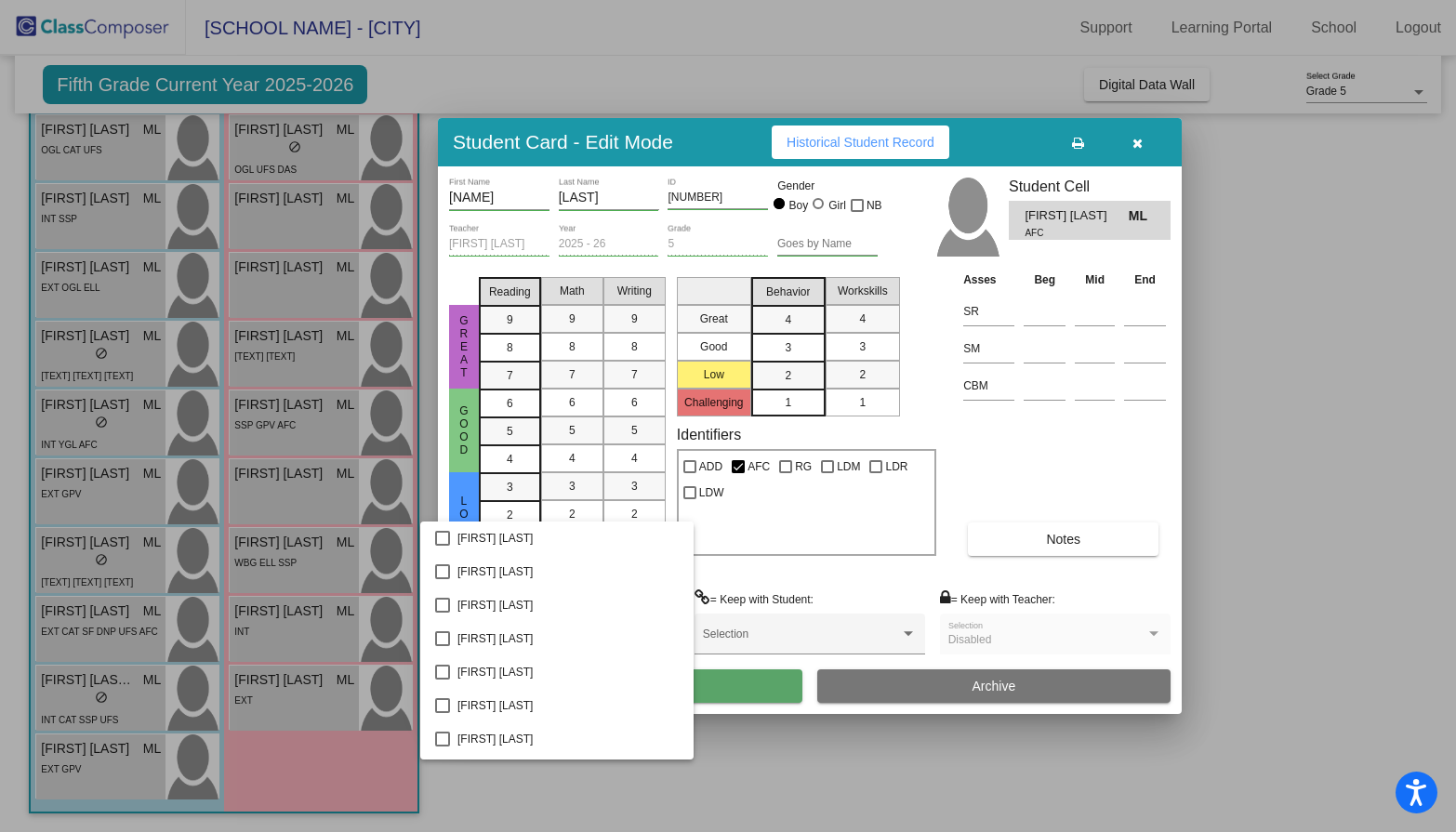 click on "Jagger Rodriguez" at bounding box center [568, 2145] 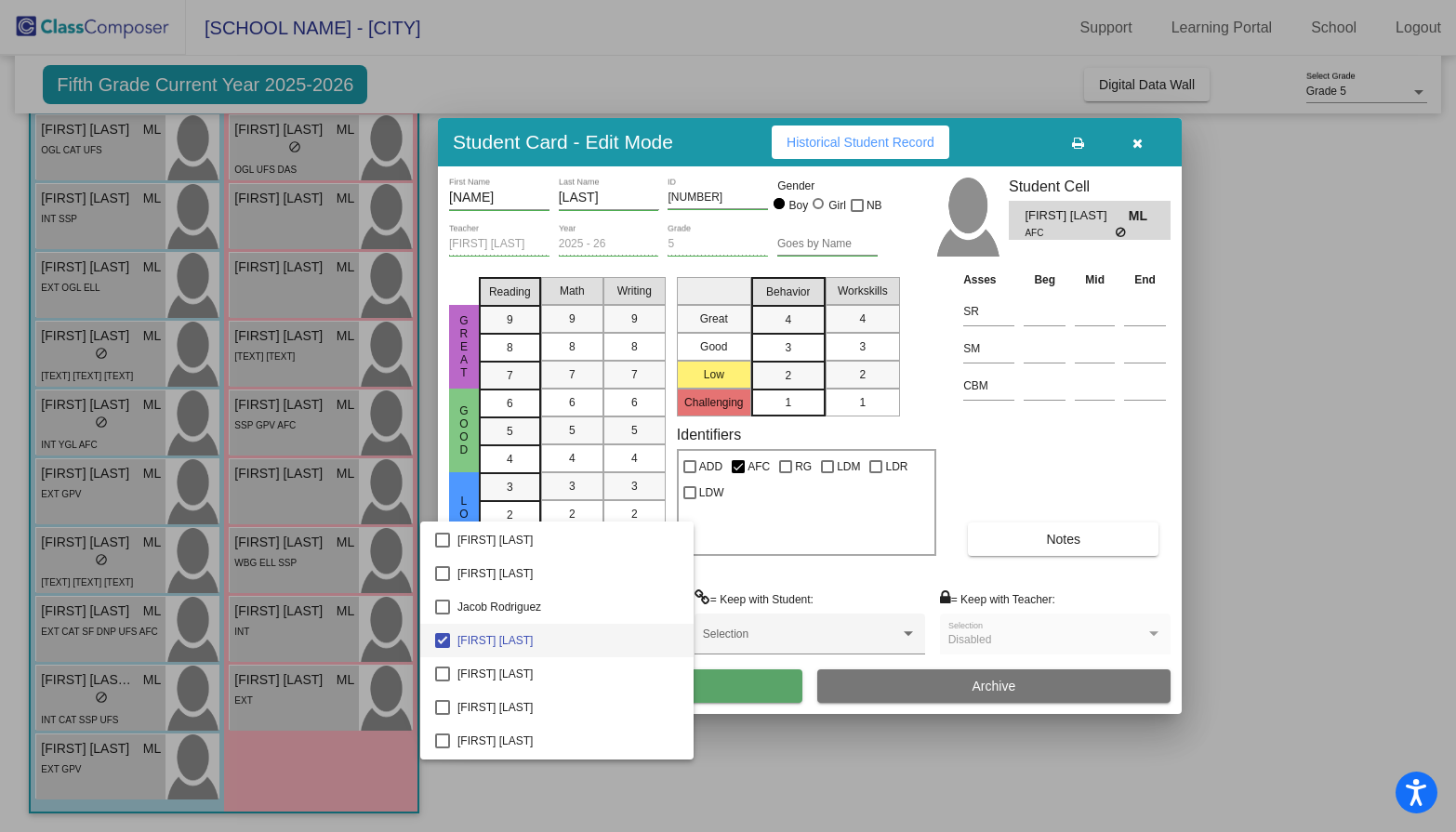 click at bounding box center (728, 416) 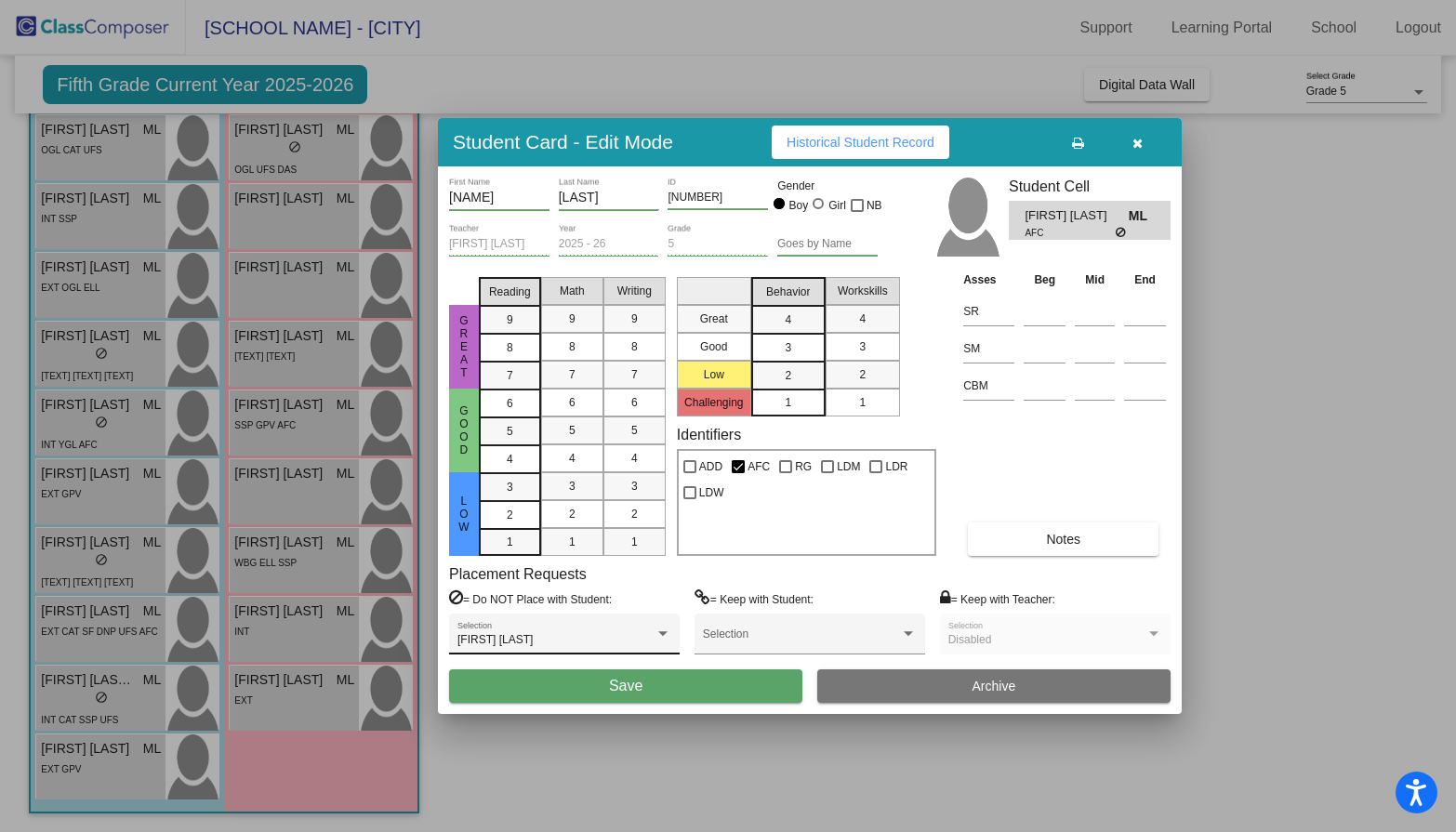 click at bounding box center [1137, 142] 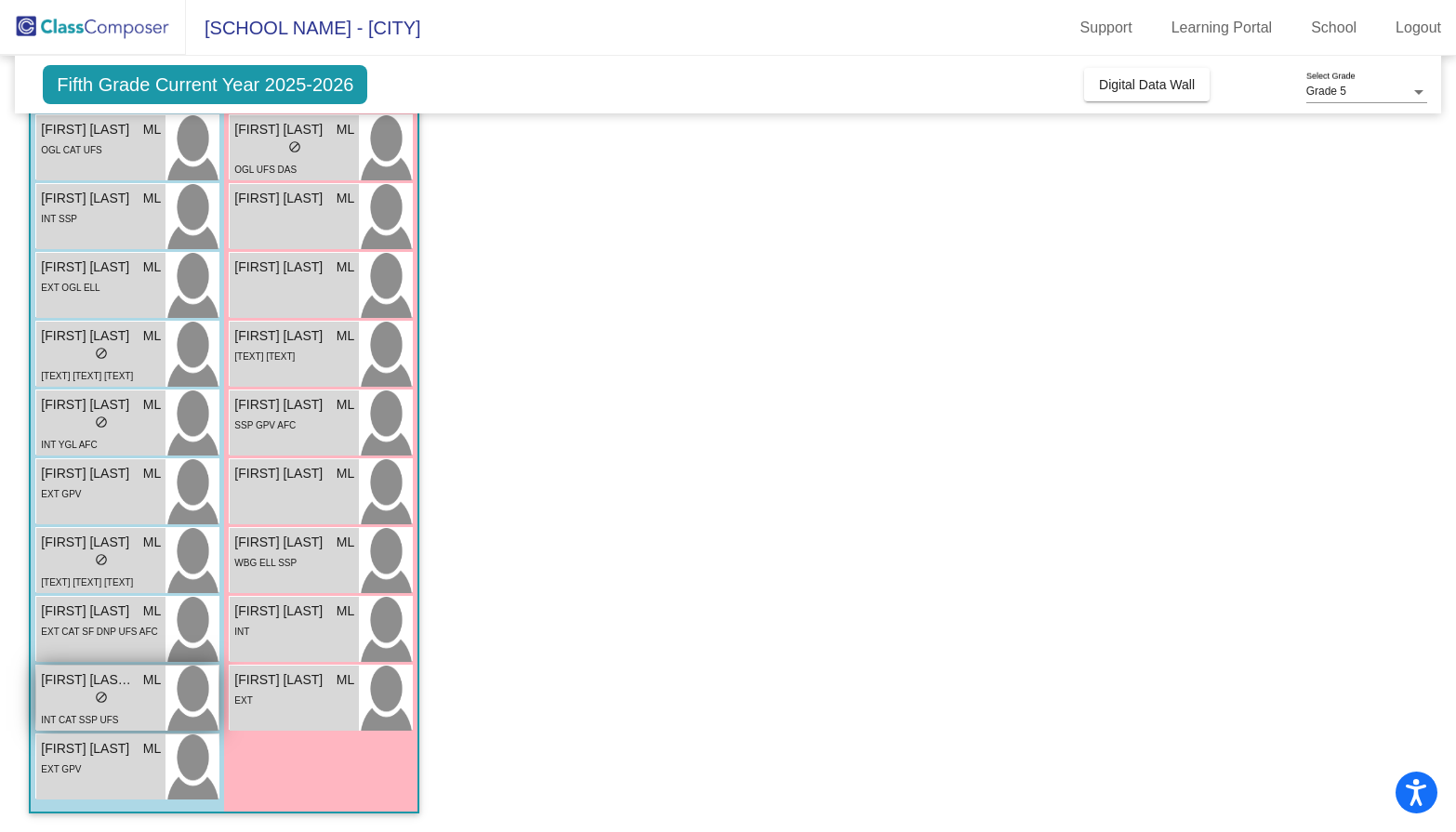 click on "lock do_not_disturb_alt" at bounding box center [100, 699] 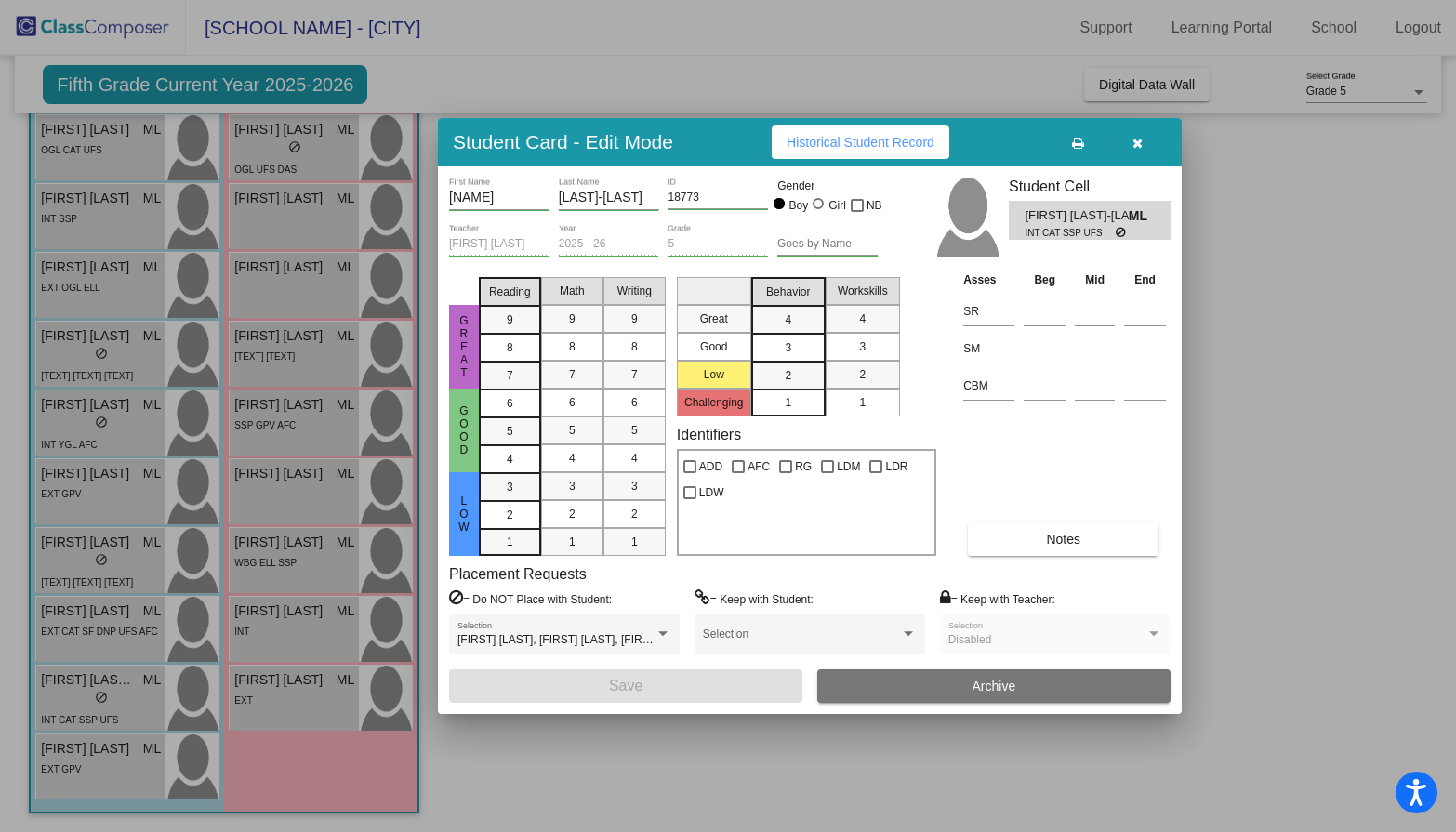 click at bounding box center [1137, 142] 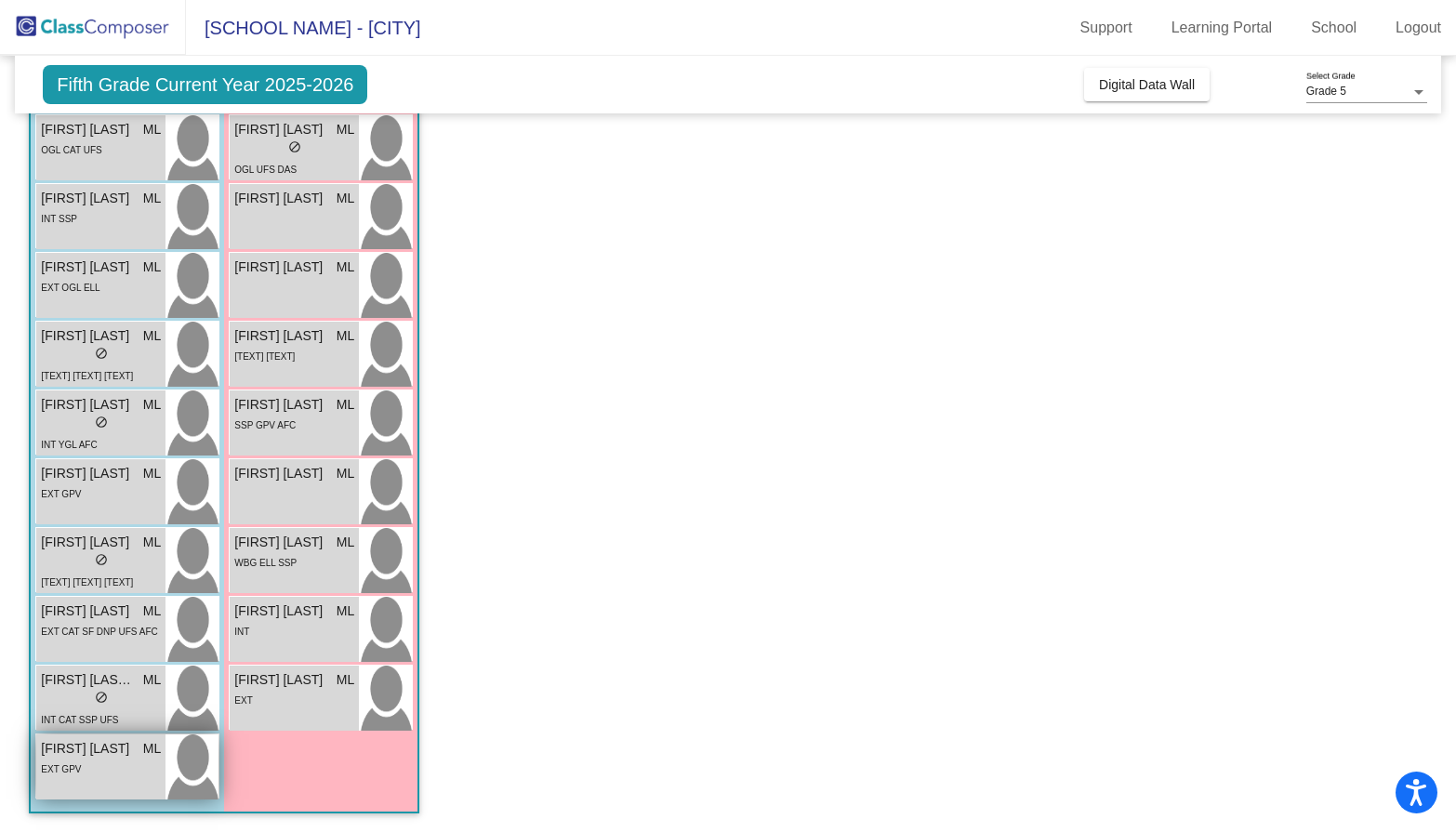 scroll, scrollTop: 298, scrollLeft: 0, axis: vertical 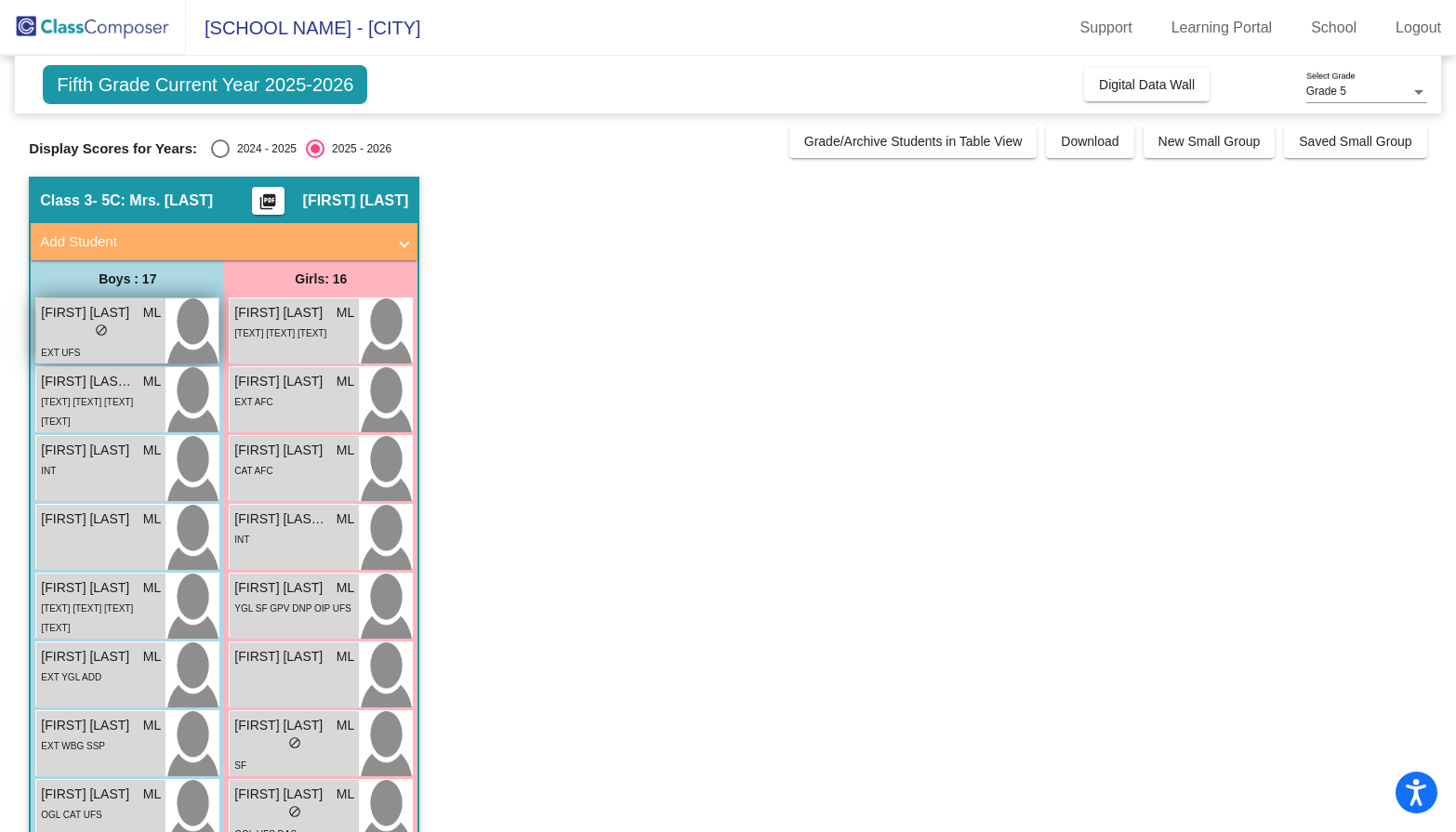 click on "EXT UFS" at bounding box center (100, 351) 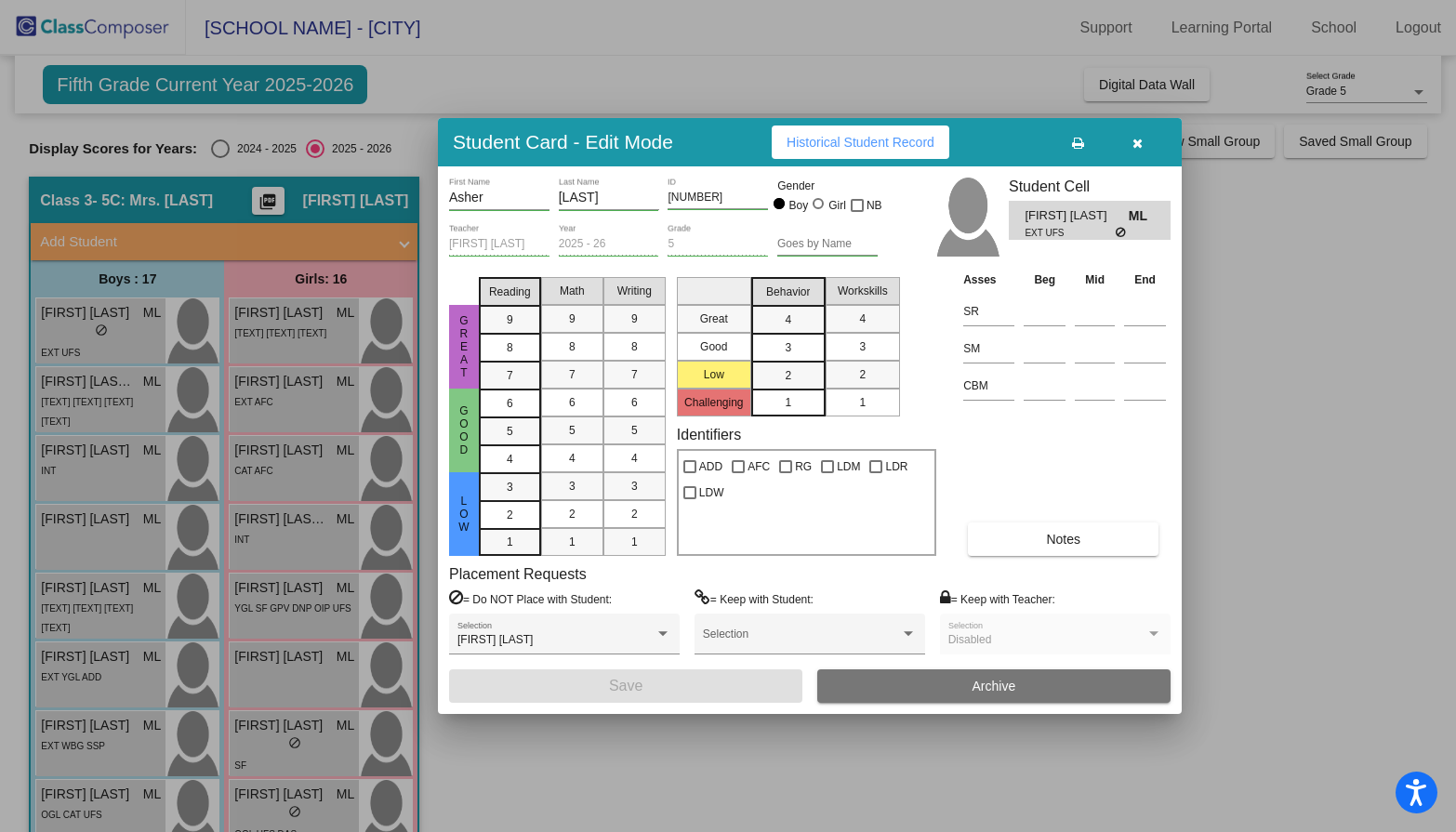 click at bounding box center (1137, 143) 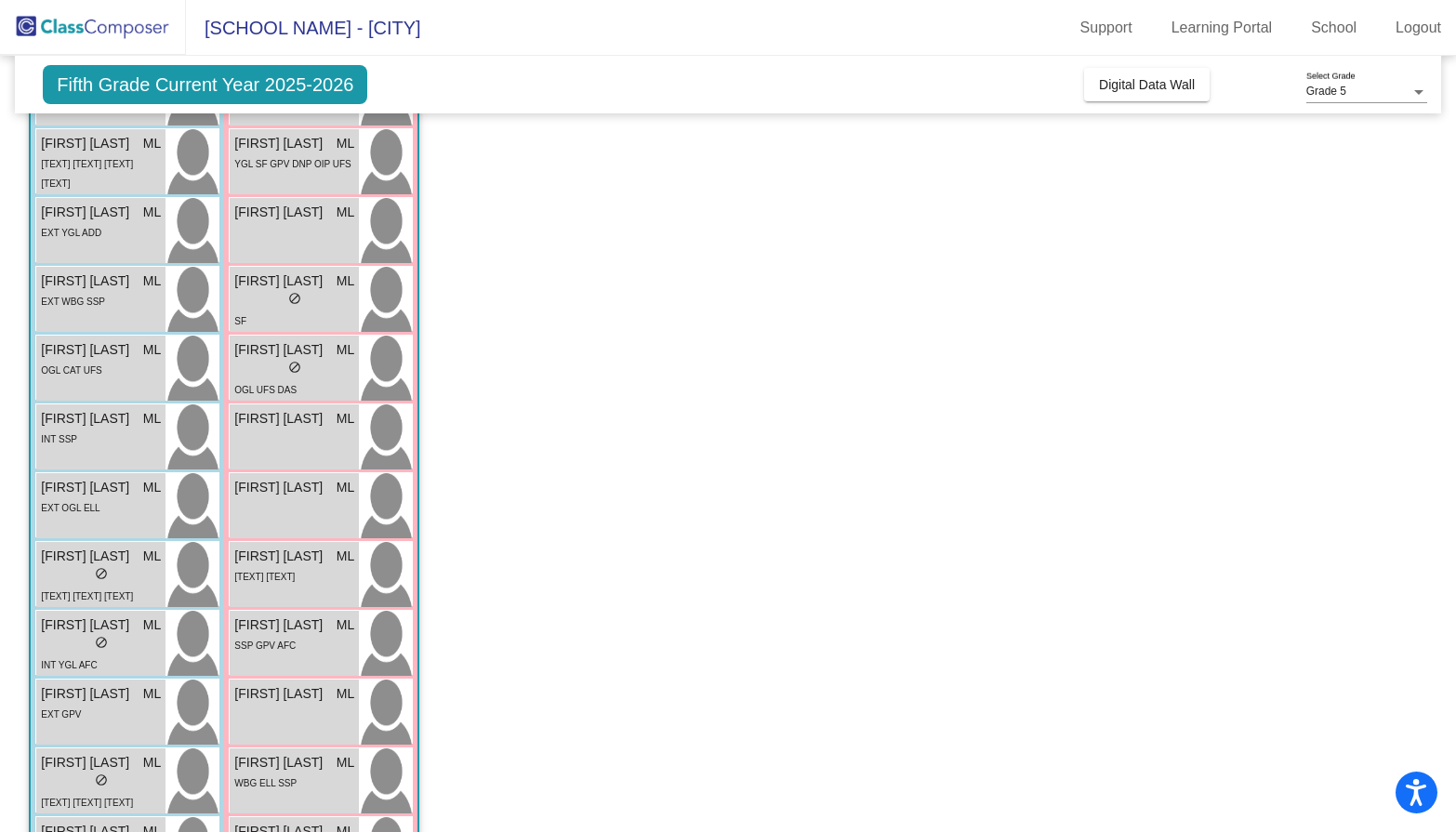 scroll, scrollTop: 443, scrollLeft: 0, axis: vertical 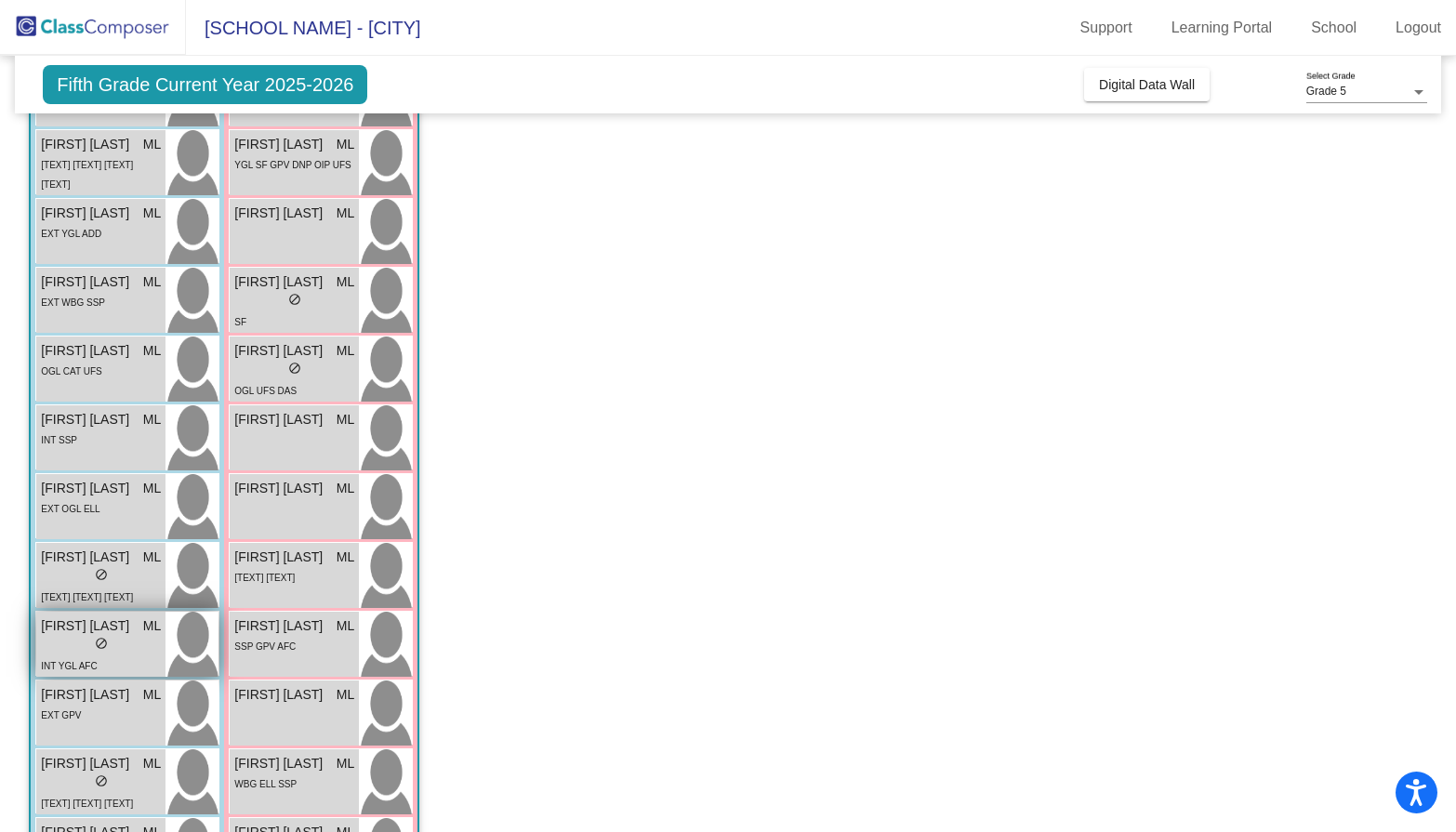 click on "lock do_not_disturb_alt" at bounding box center [100, 645] 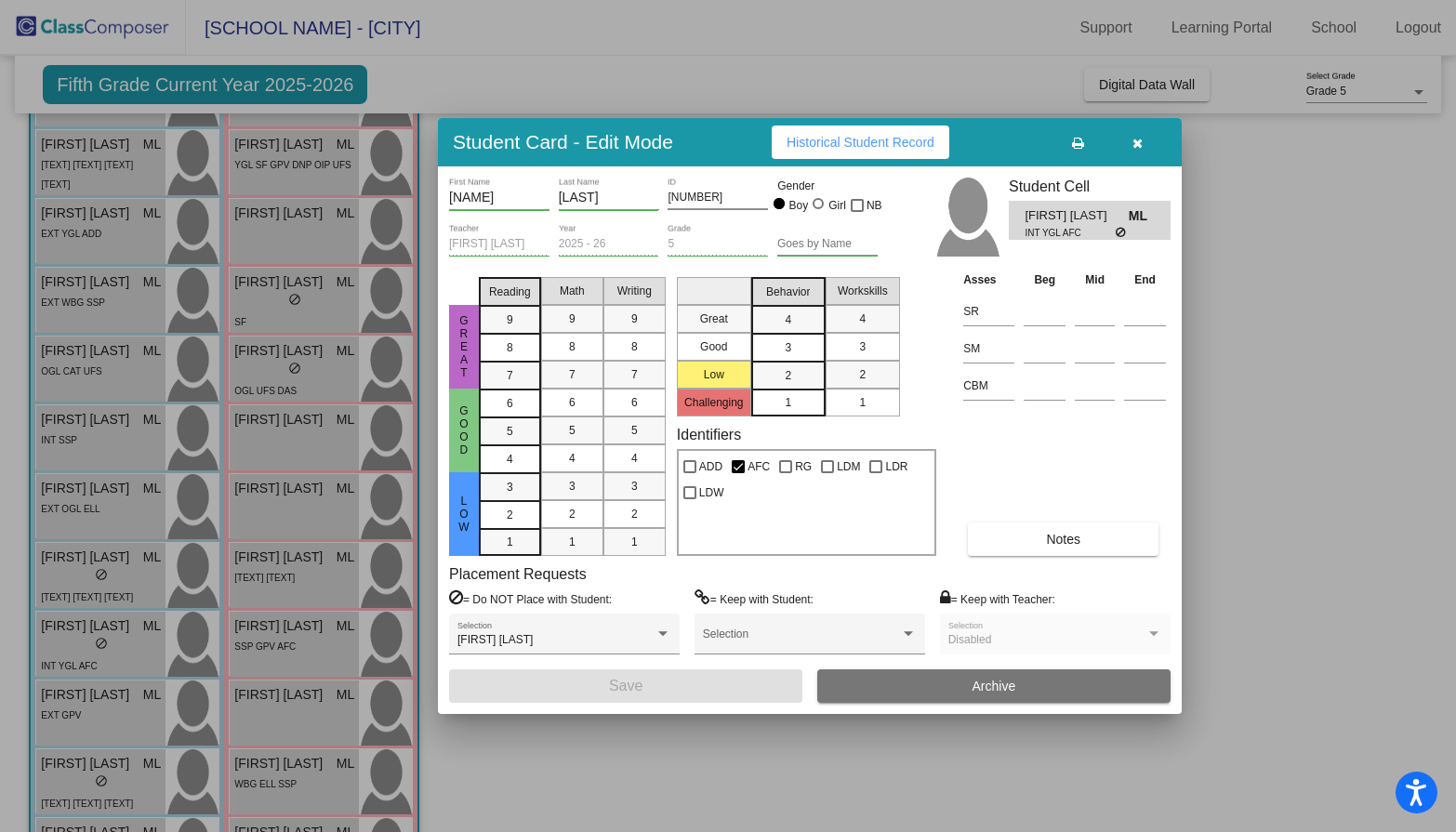 click at bounding box center (1137, 142) 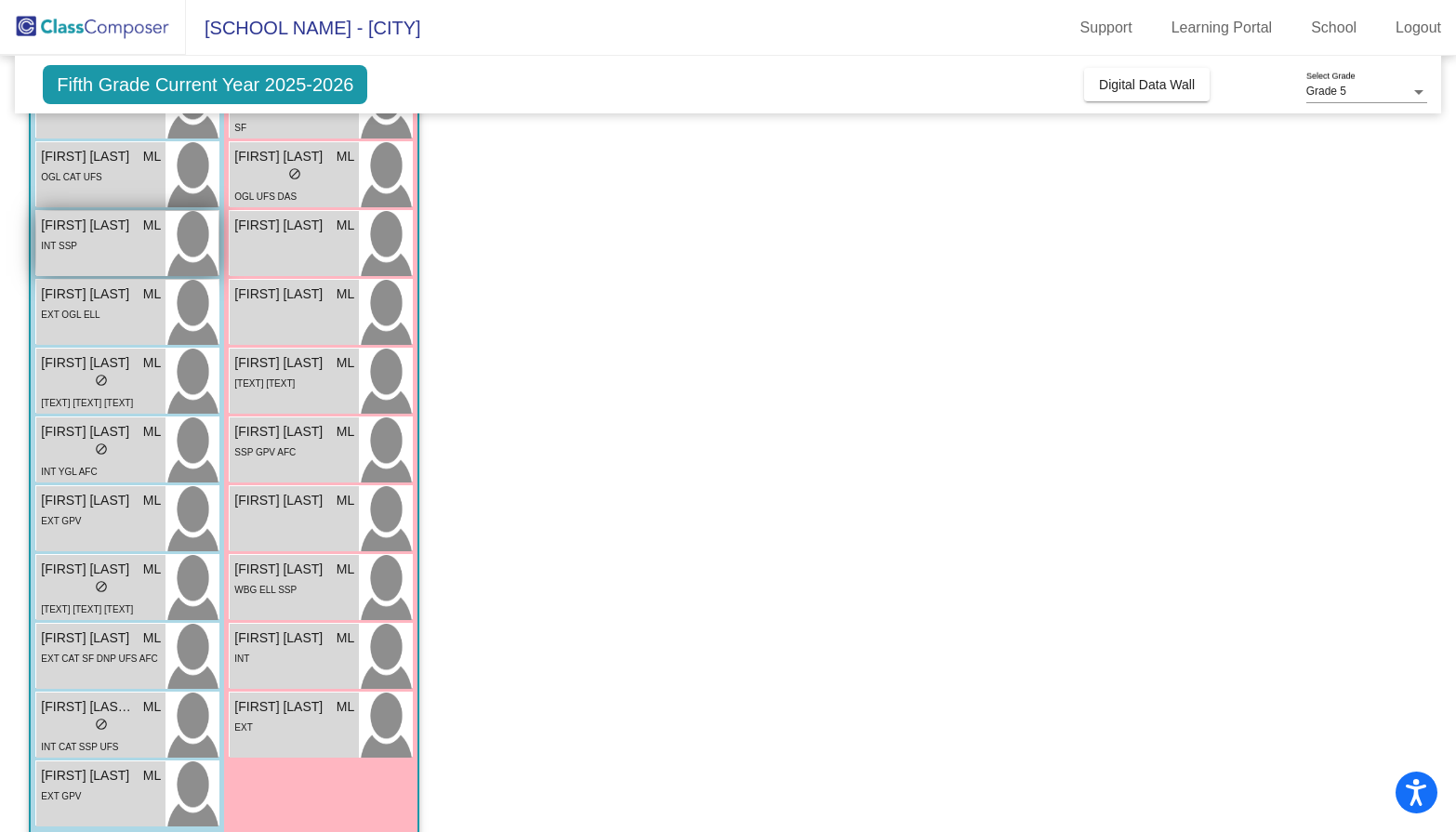 scroll, scrollTop: 665, scrollLeft: 0, axis: vertical 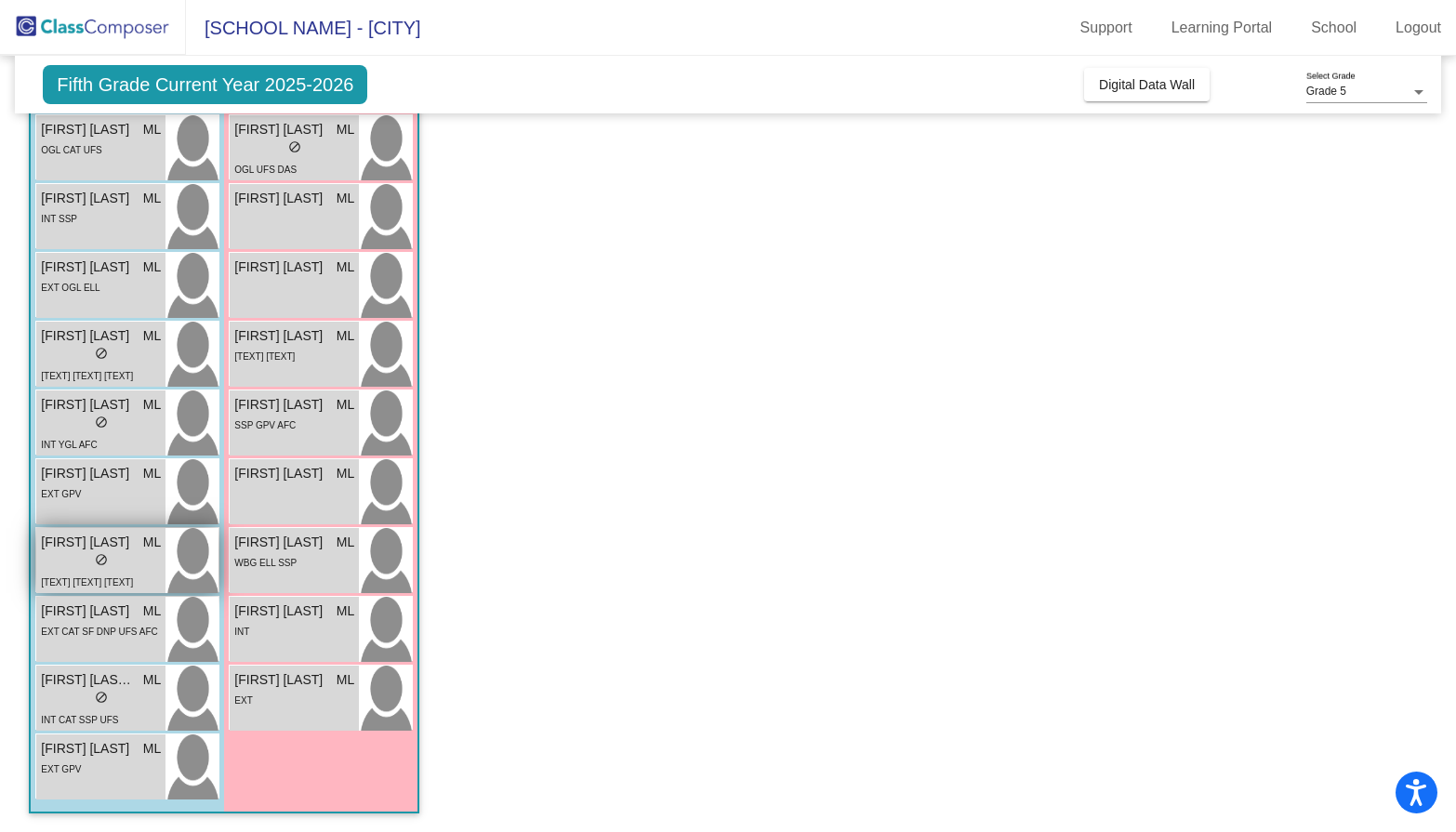 click on "lock do_not_disturb_alt" at bounding box center [100, 561] 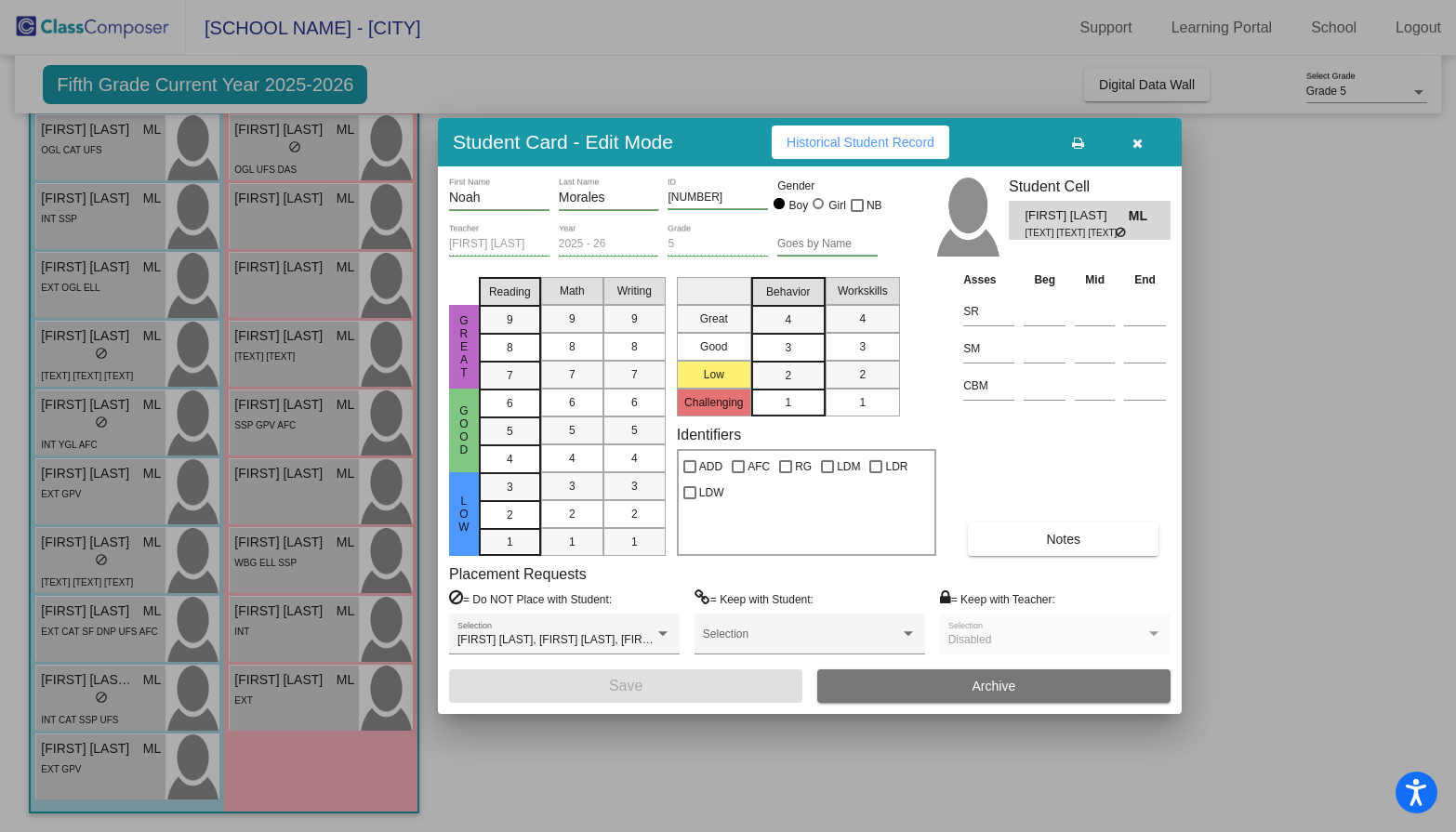 click at bounding box center [1137, 142] 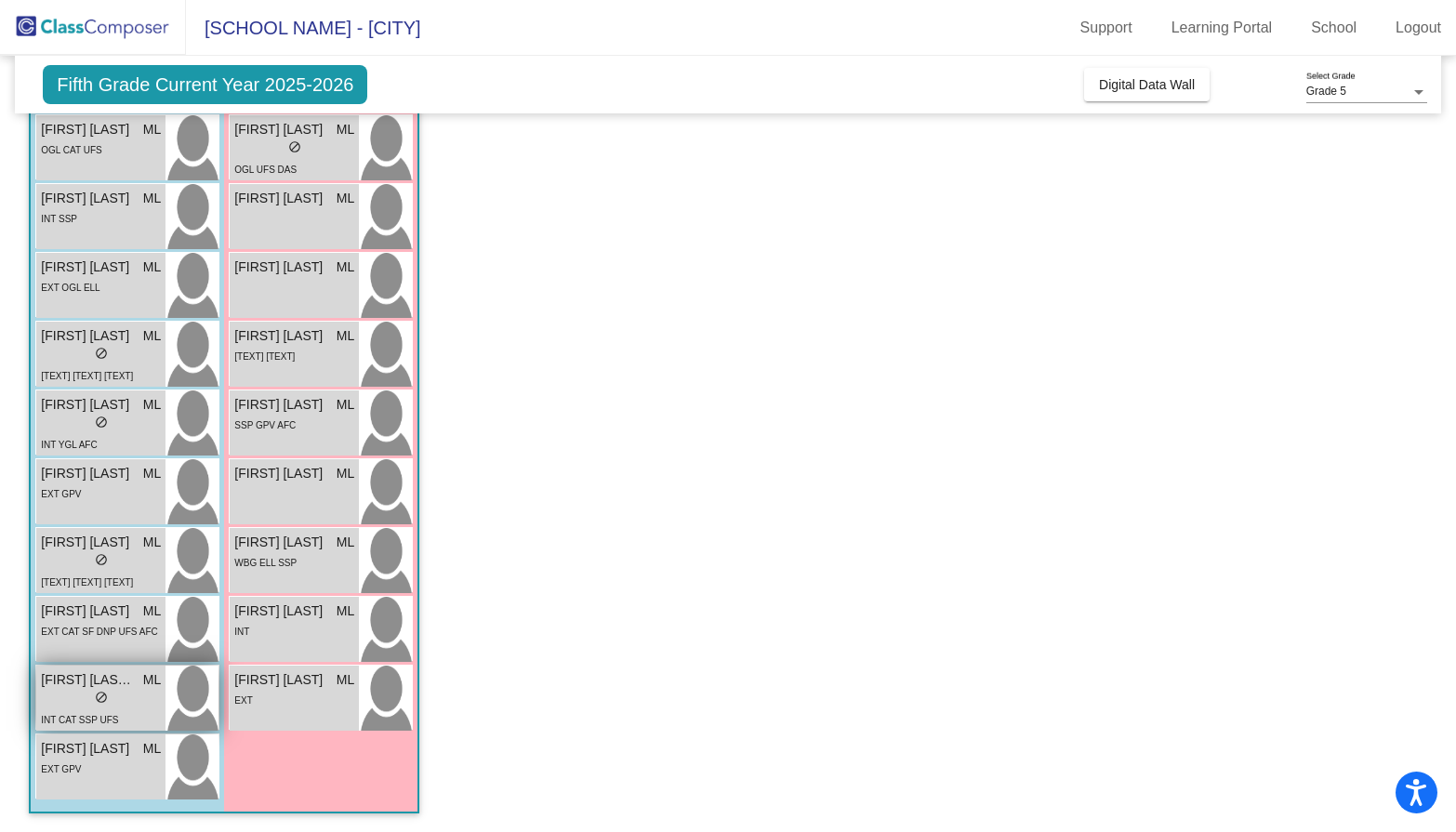 click on "lock do_not_disturb_alt" at bounding box center [100, 699] 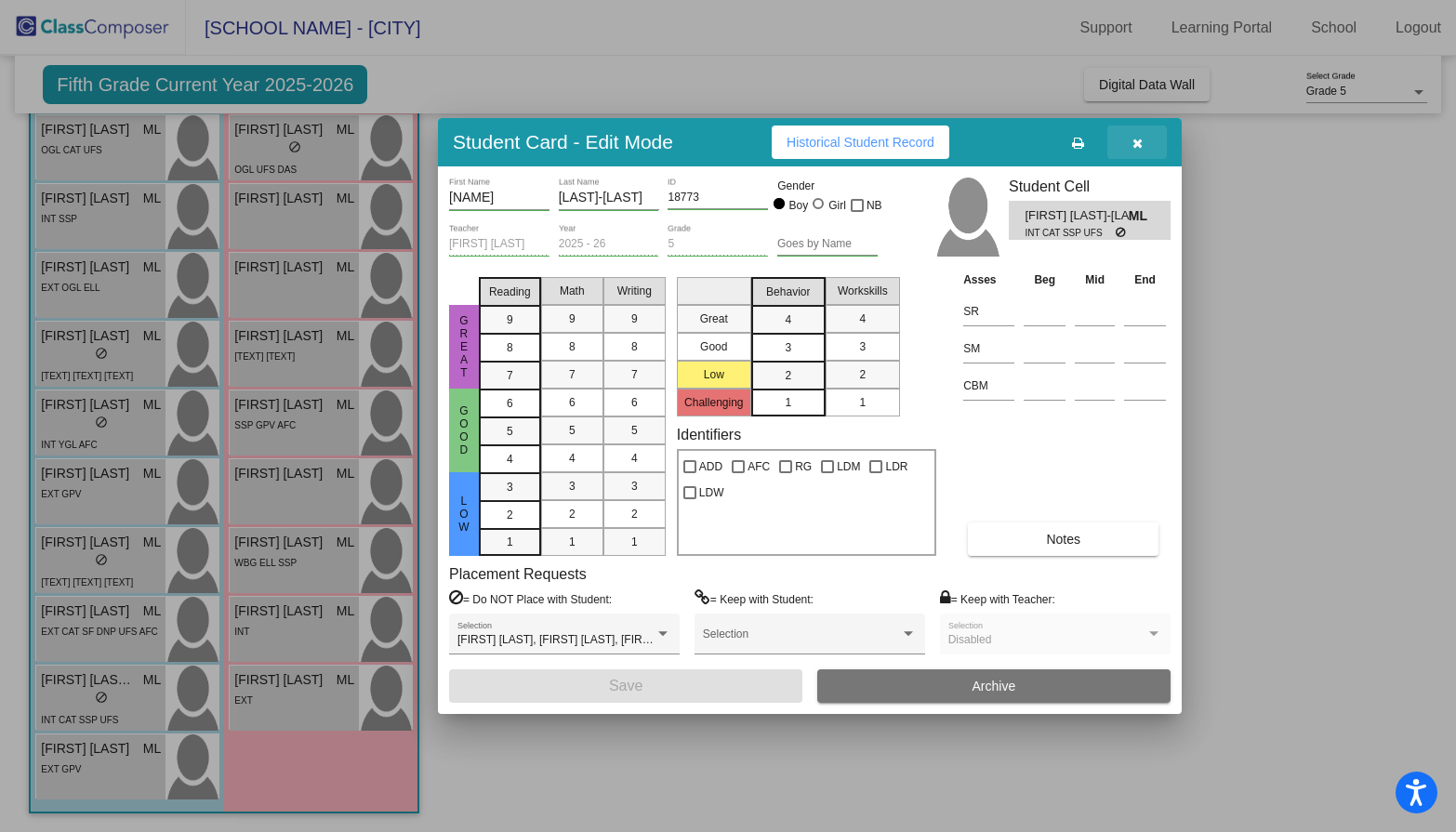 click at bounding box center [1137, 142] 